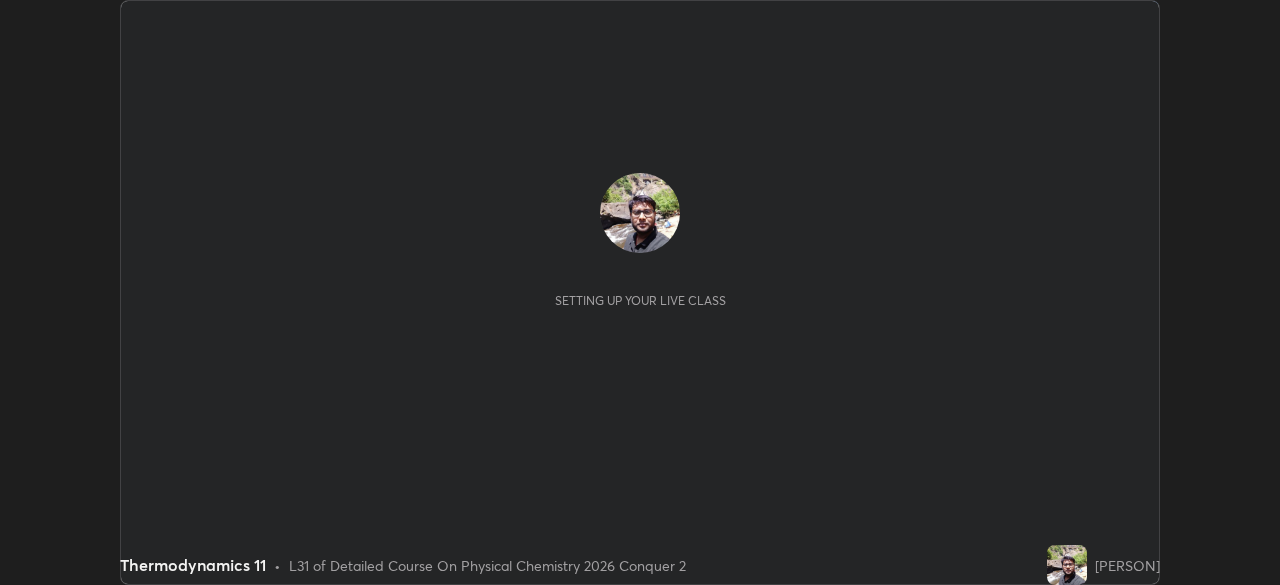 scroll, scrollTop: 0, scrollLeft: 0, axis: both 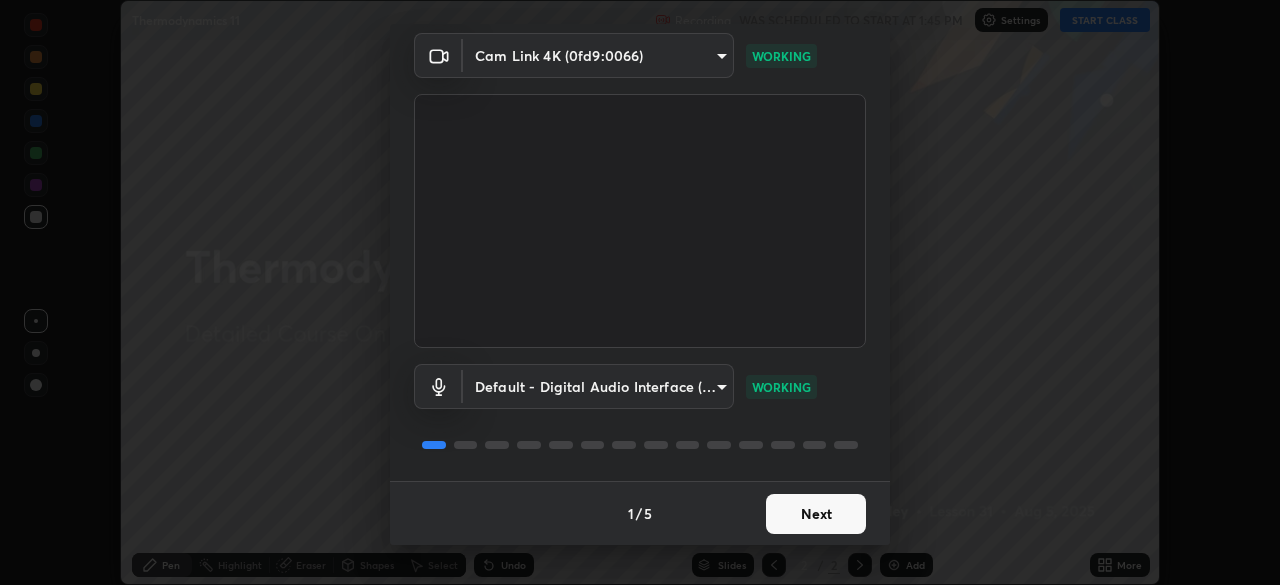 click on "Next" at bounding box center [816, 514] 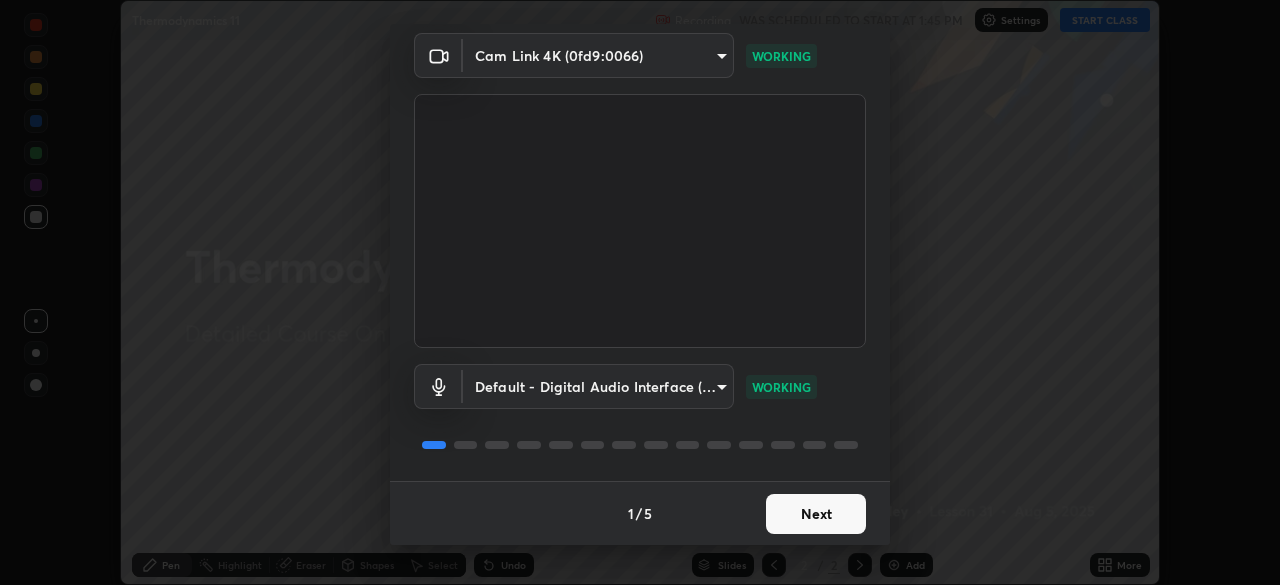 scroll, scrollTop: 0, scrollLeft: 0, axis: both 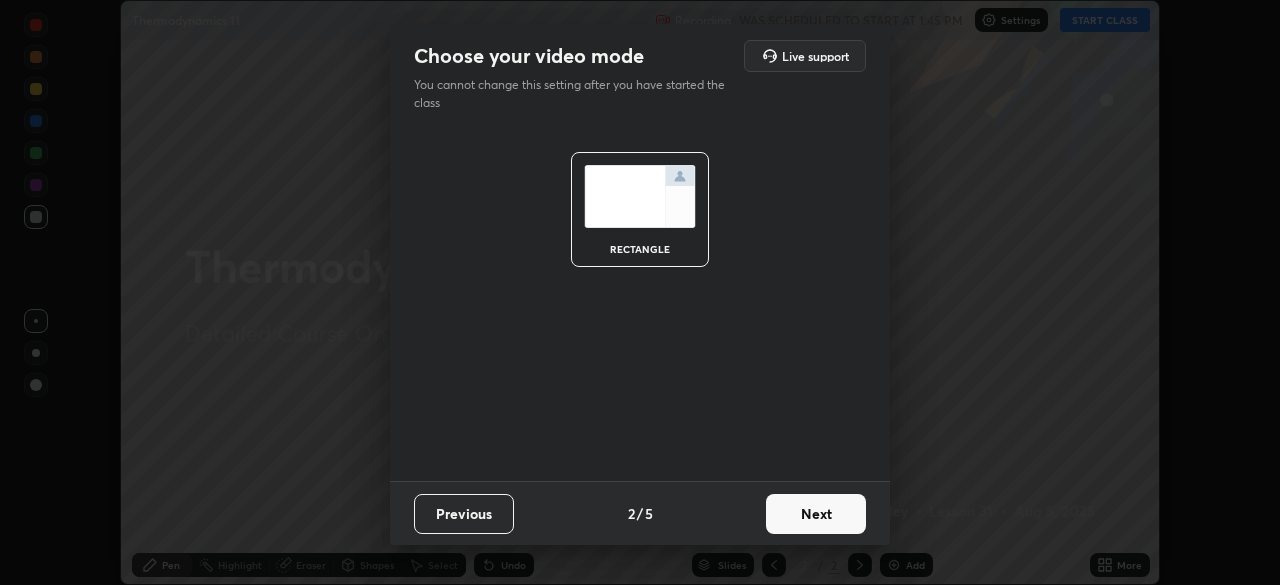 click on "Next" at bounding box center [816, 514] 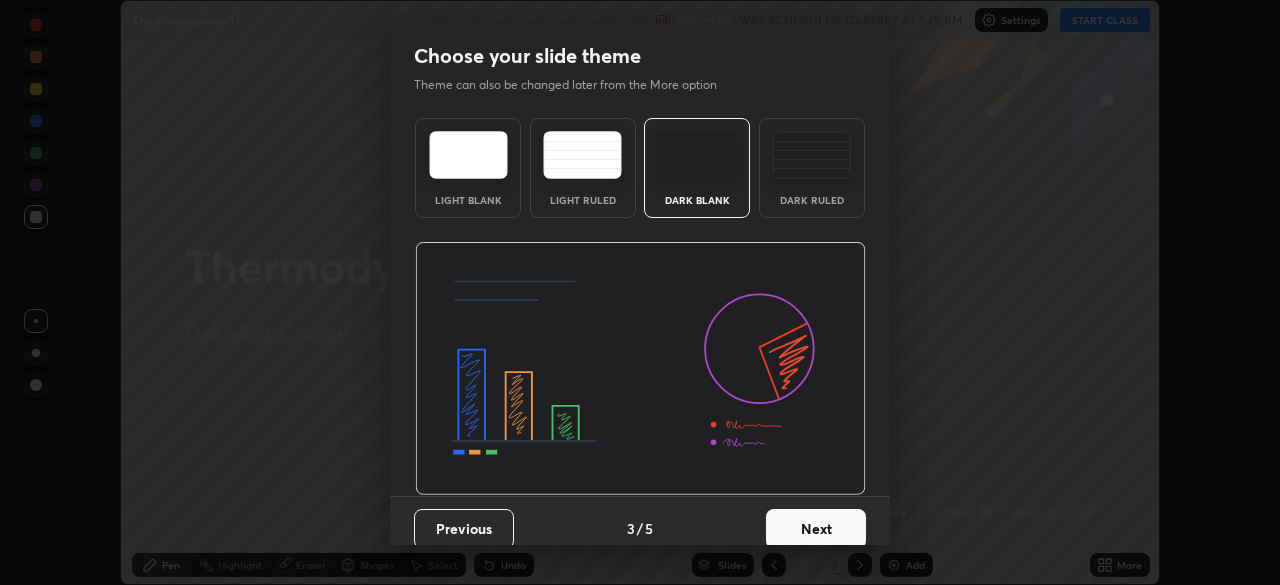 click on "Next" at bounding box center (816, 529) 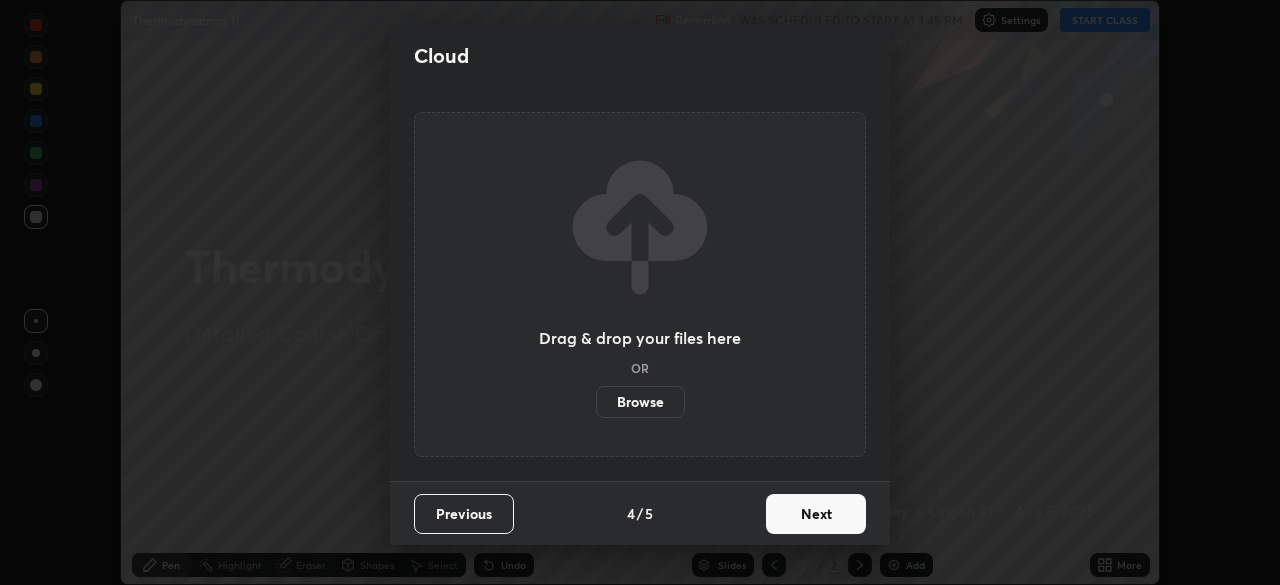 click on "Next" at bounding box center [816, 514] 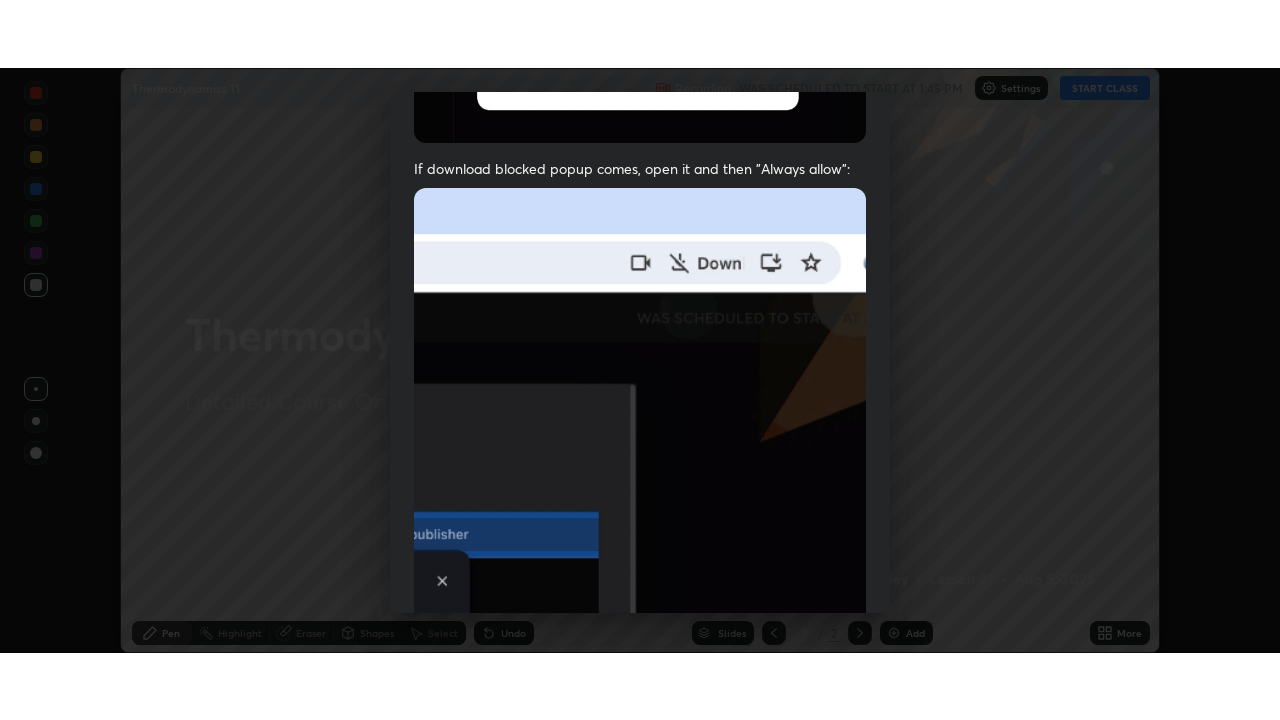 scroll, scrollTop: 479, scrollLeft: 0, axis: vertical 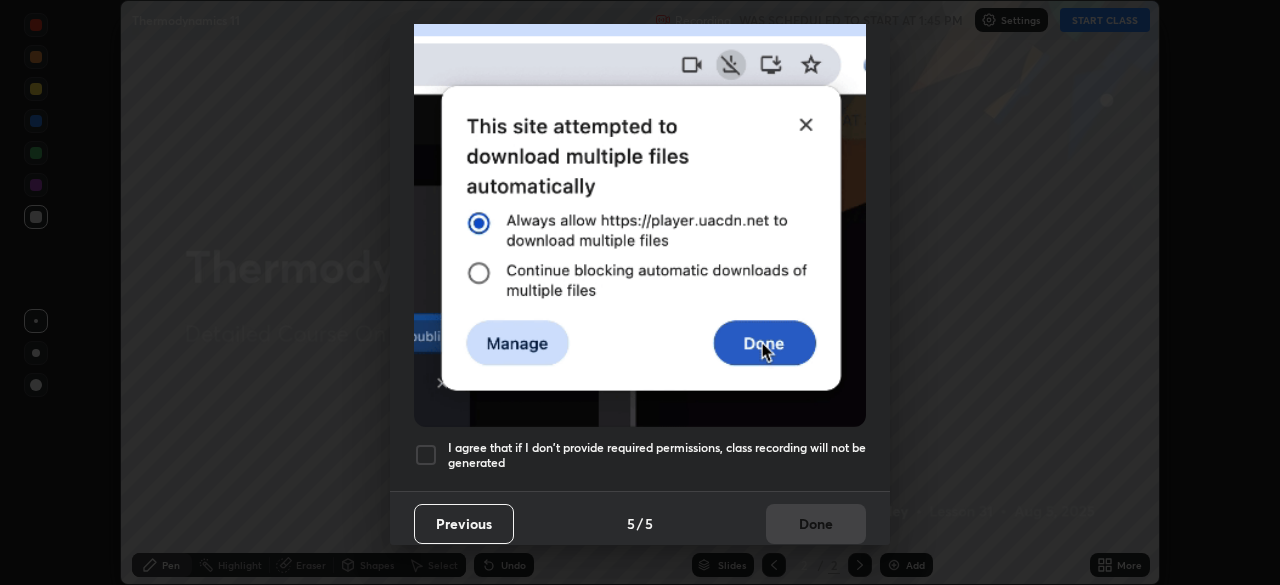 click at bounding box center (426, 455) 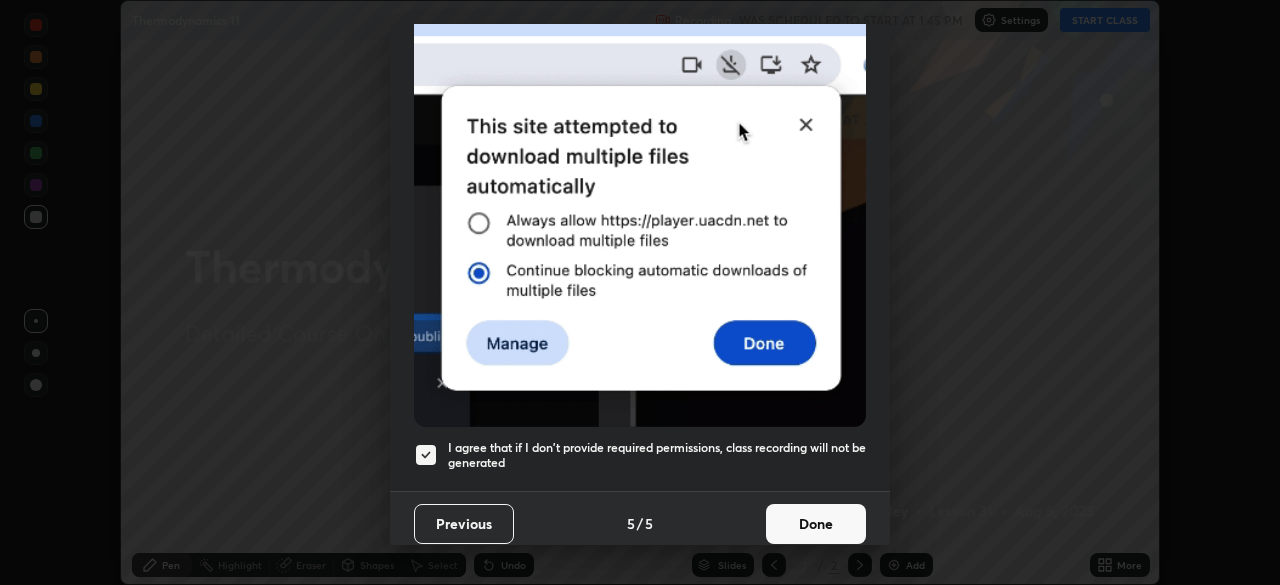 click on "Done" at bounding box center [816, 524] 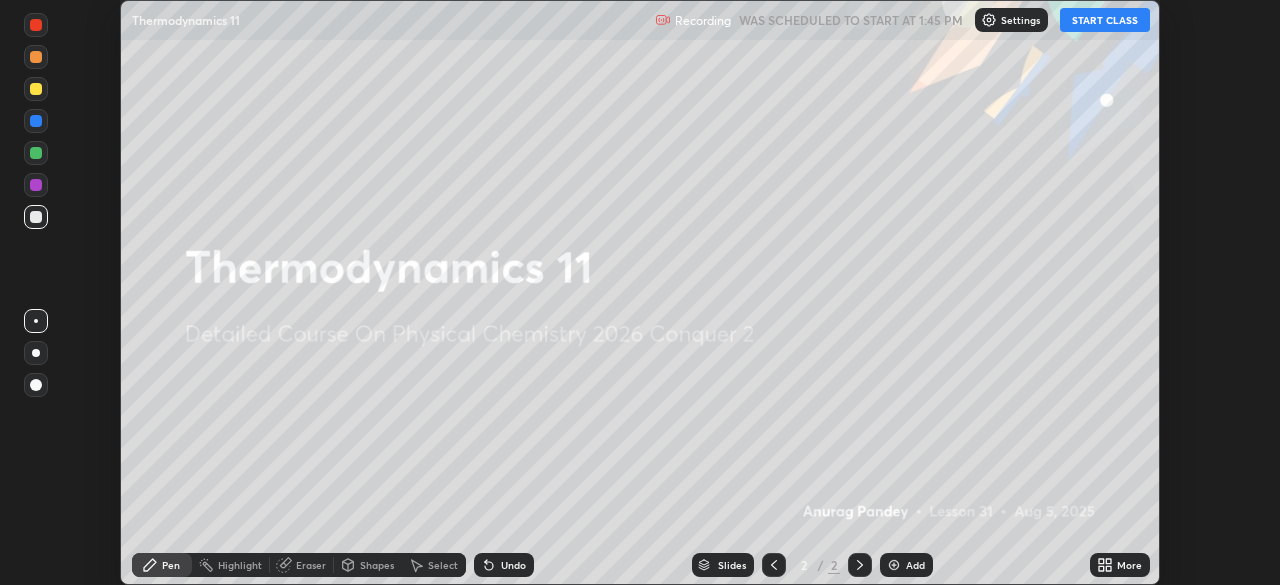 click on "START CLASS" at bounding box center (1105, 20) 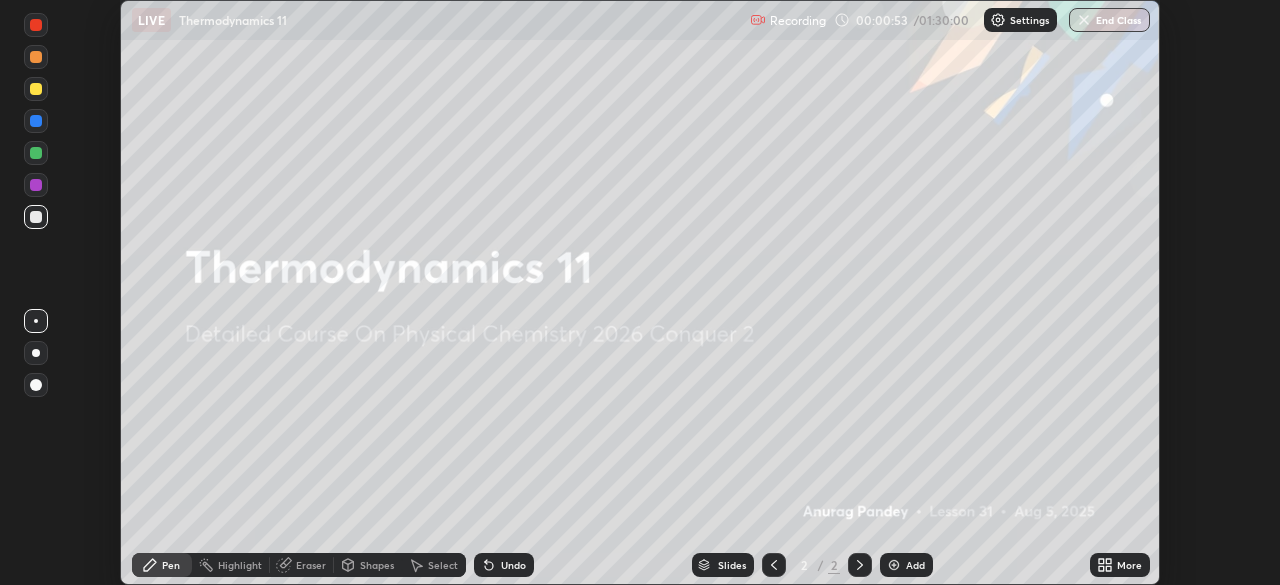 click 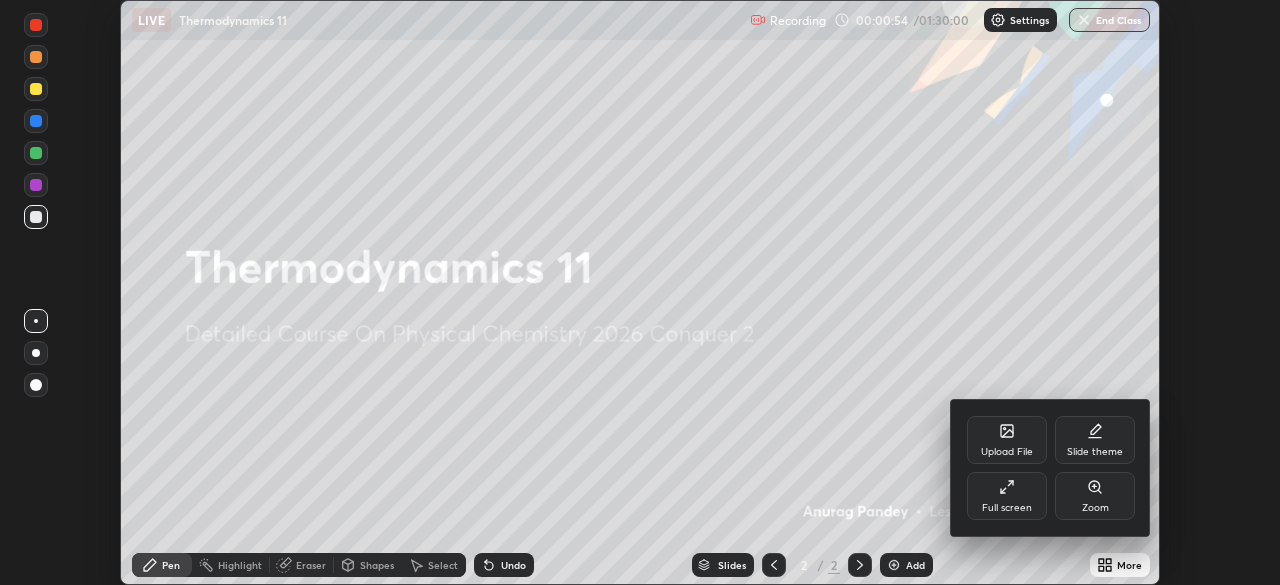 click on "Upload File" at bounding box center [1007, 452] 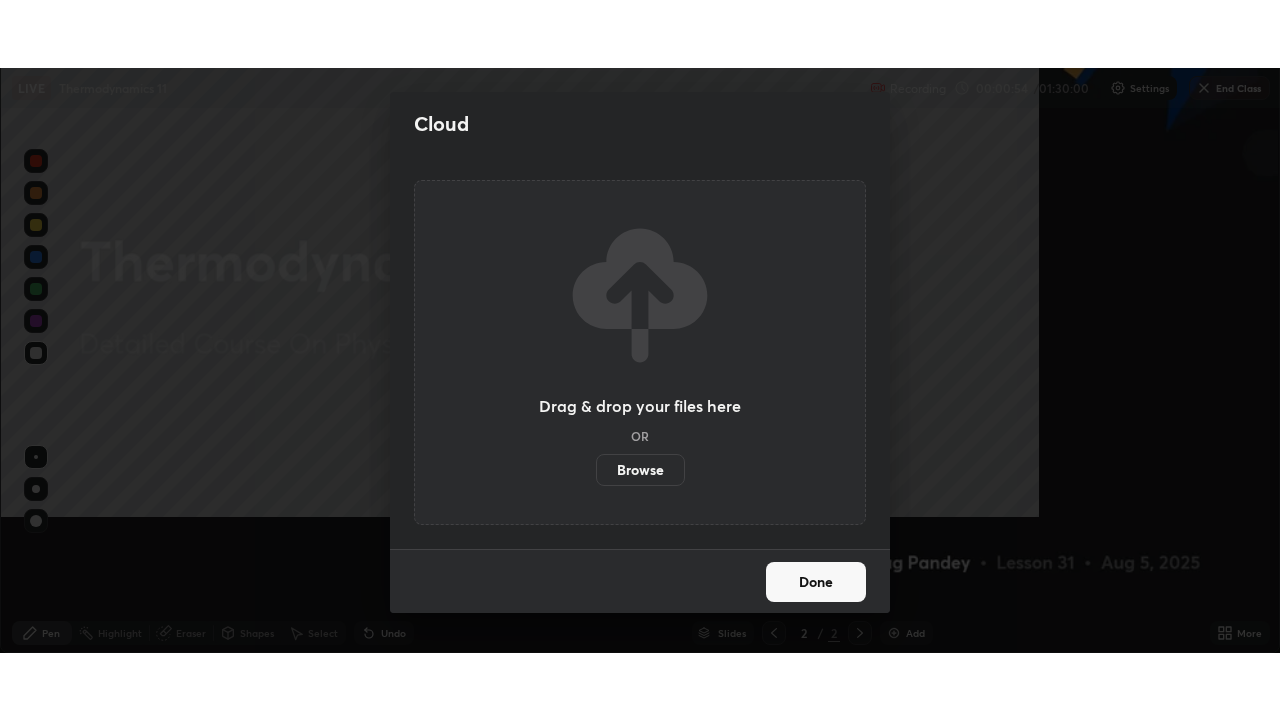 scroll, scrollTop: 99280, scrollLeft: 98720, axis: both 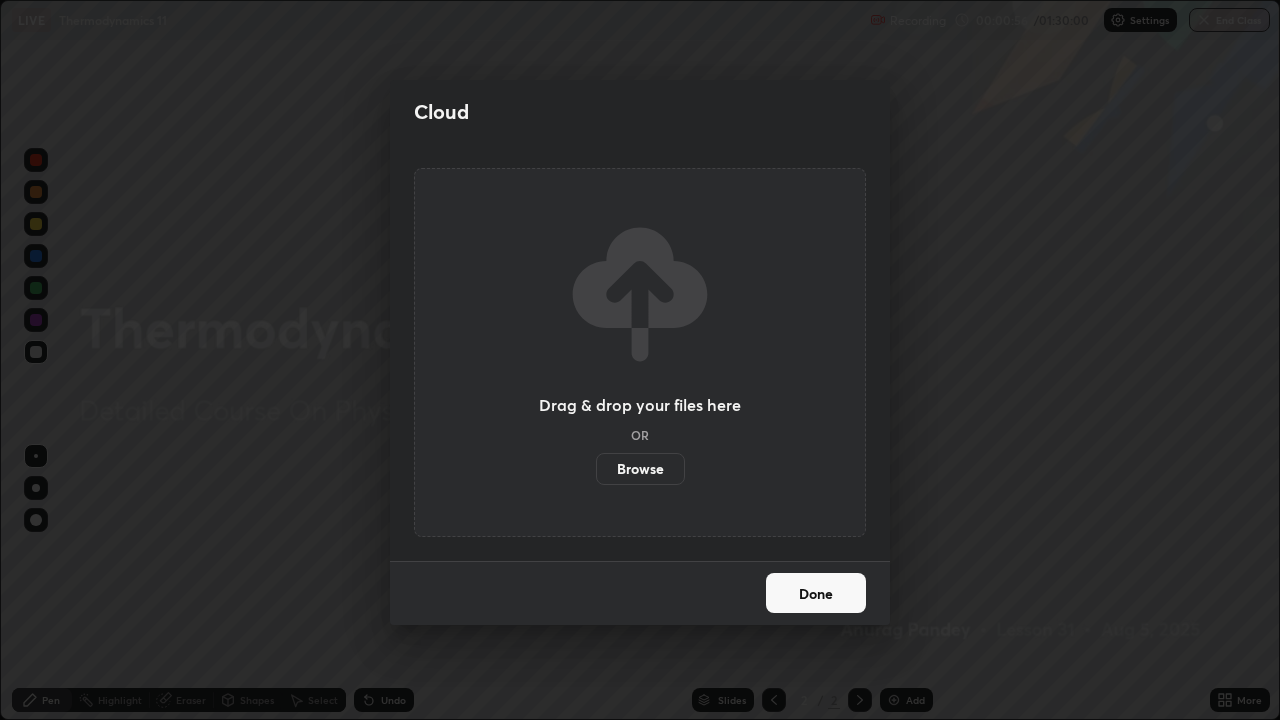 click on "Done" at bounding box center (816, 593) 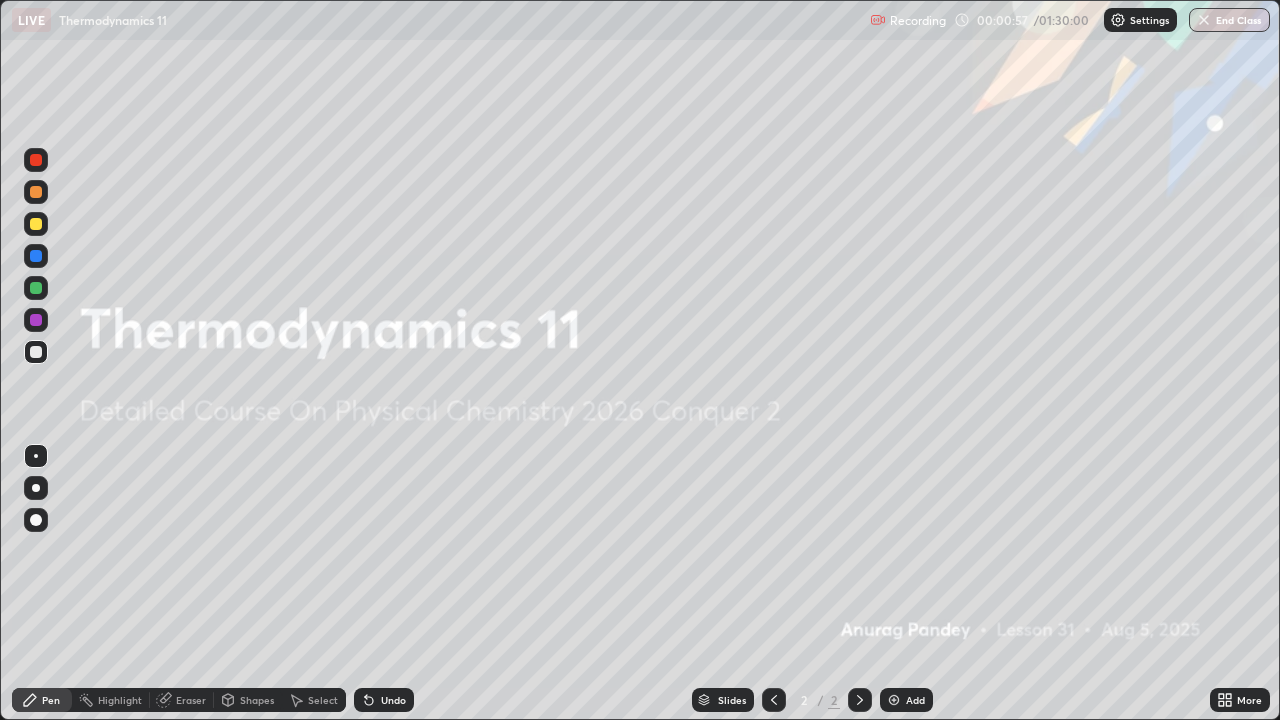click 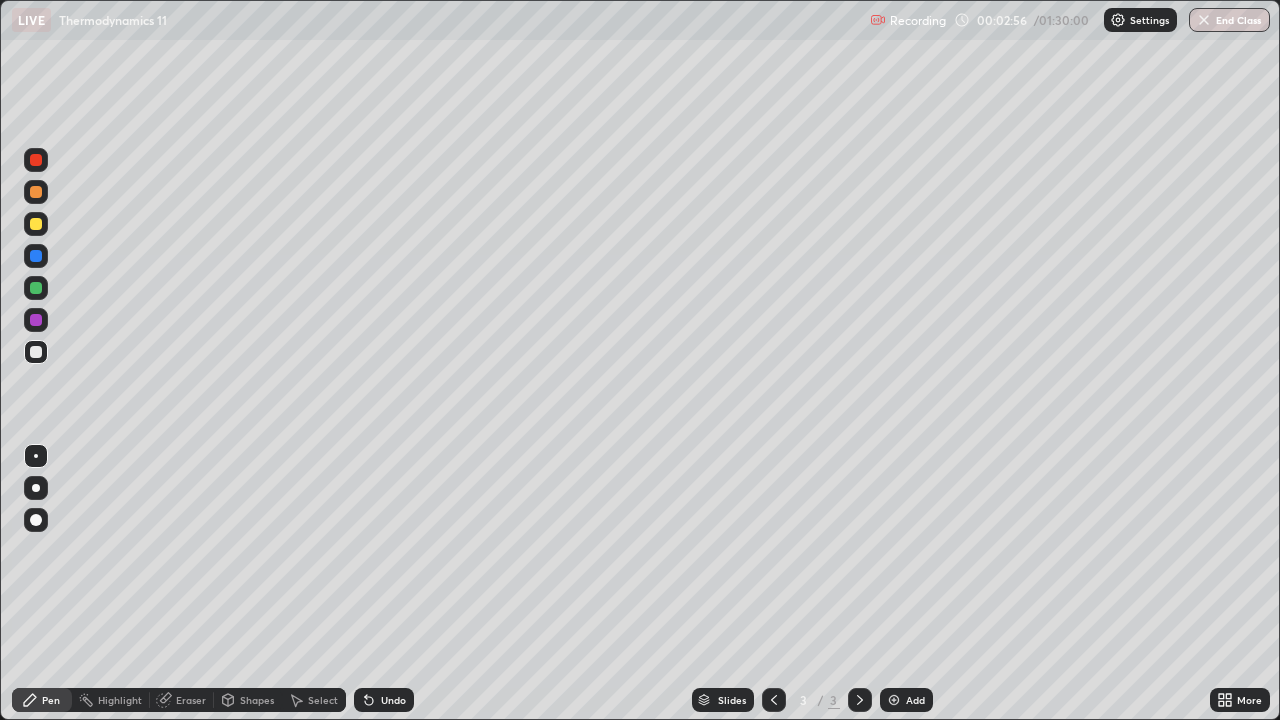 click on "Undo" at bounding box center (393, 700) 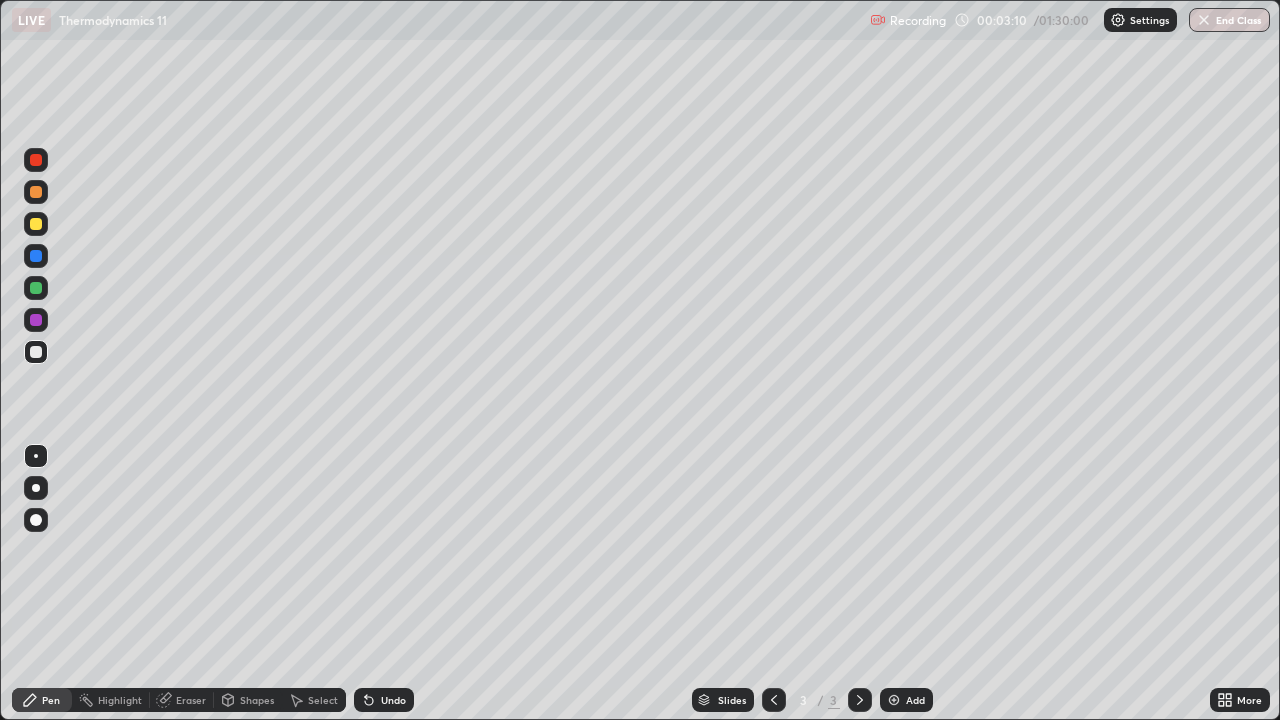 click on "Select" at bounding box center [323, 700] 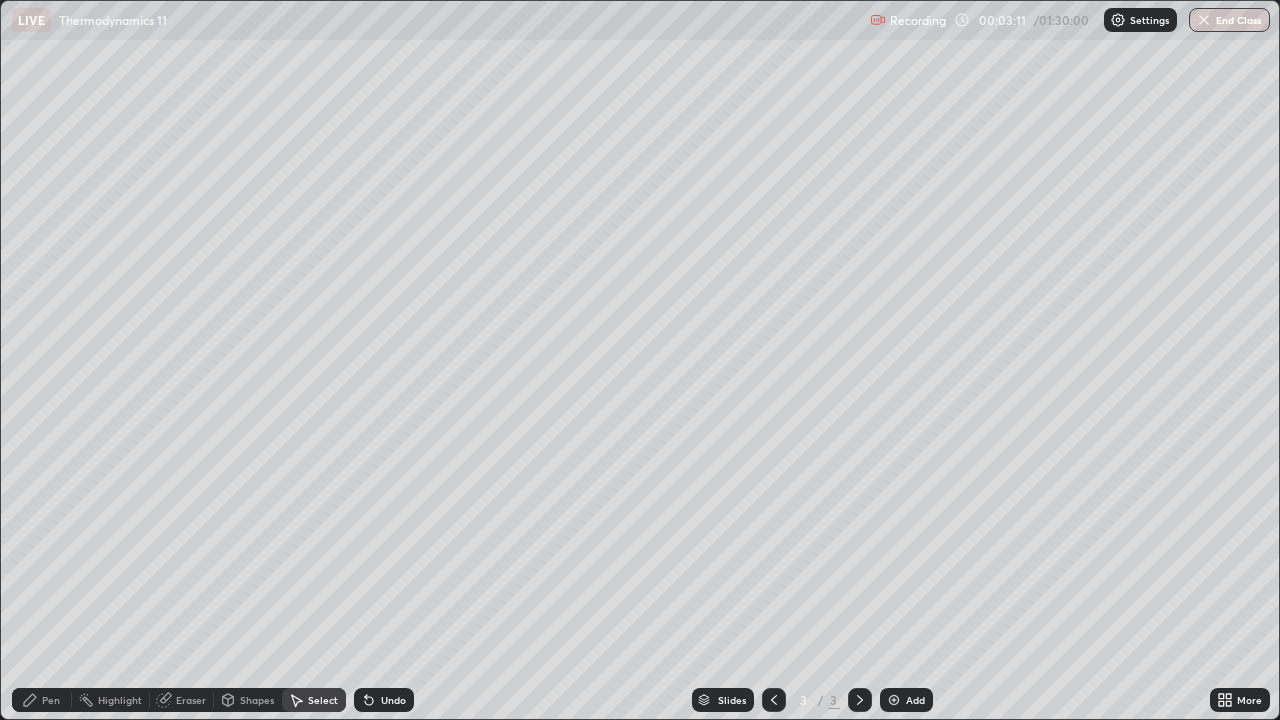 click on "Eraser" at bounding box center [191, 700] 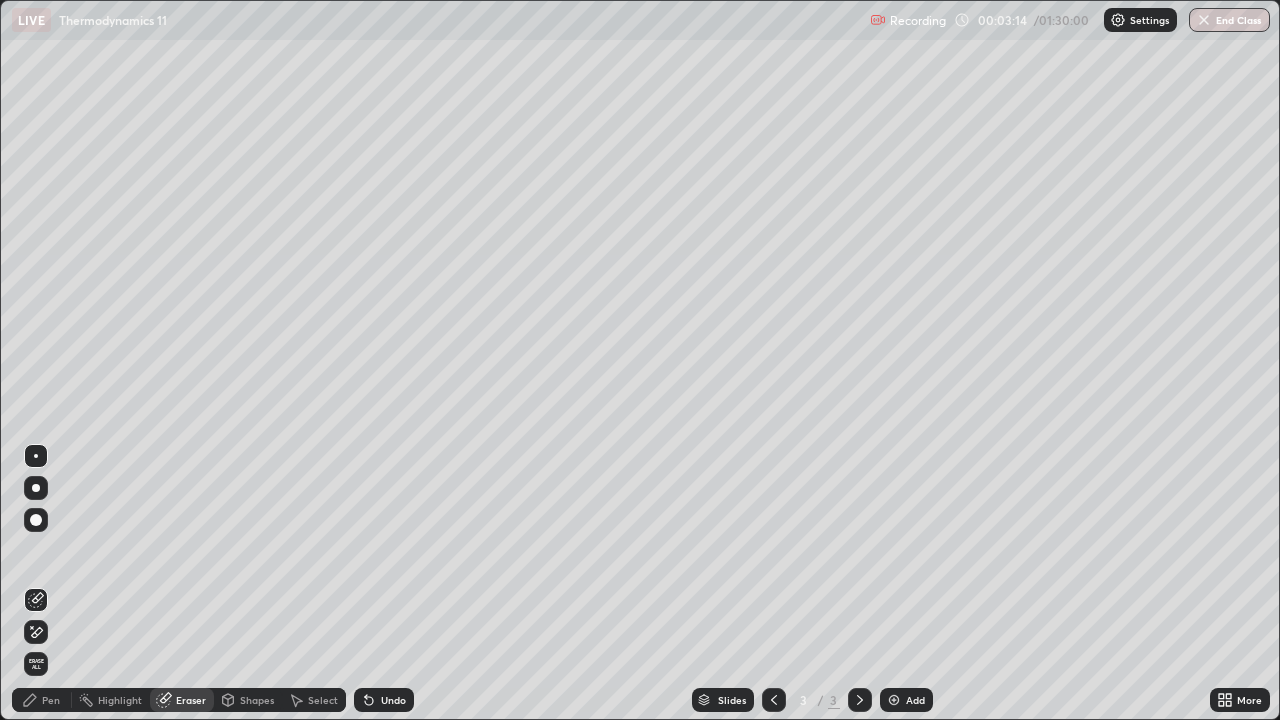 click on "Pen" at bounding box center [51, 700] 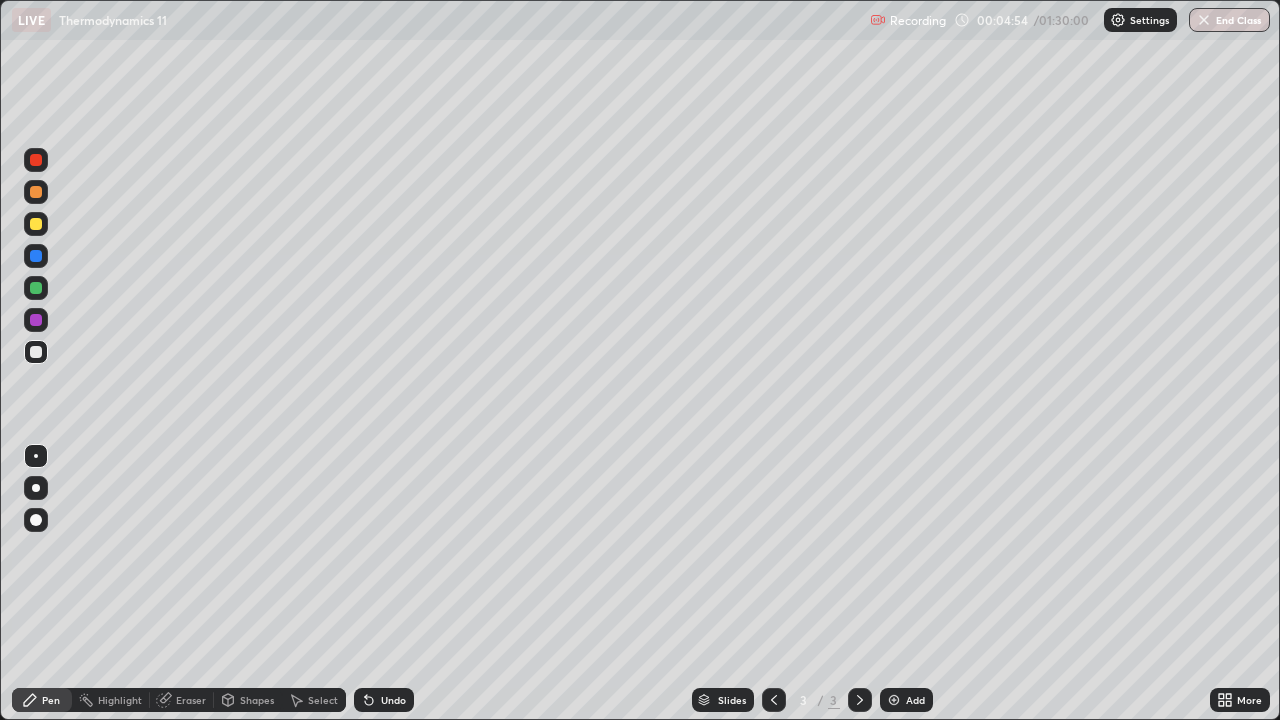 click on "Eraser" at bounding box center [191, 700] 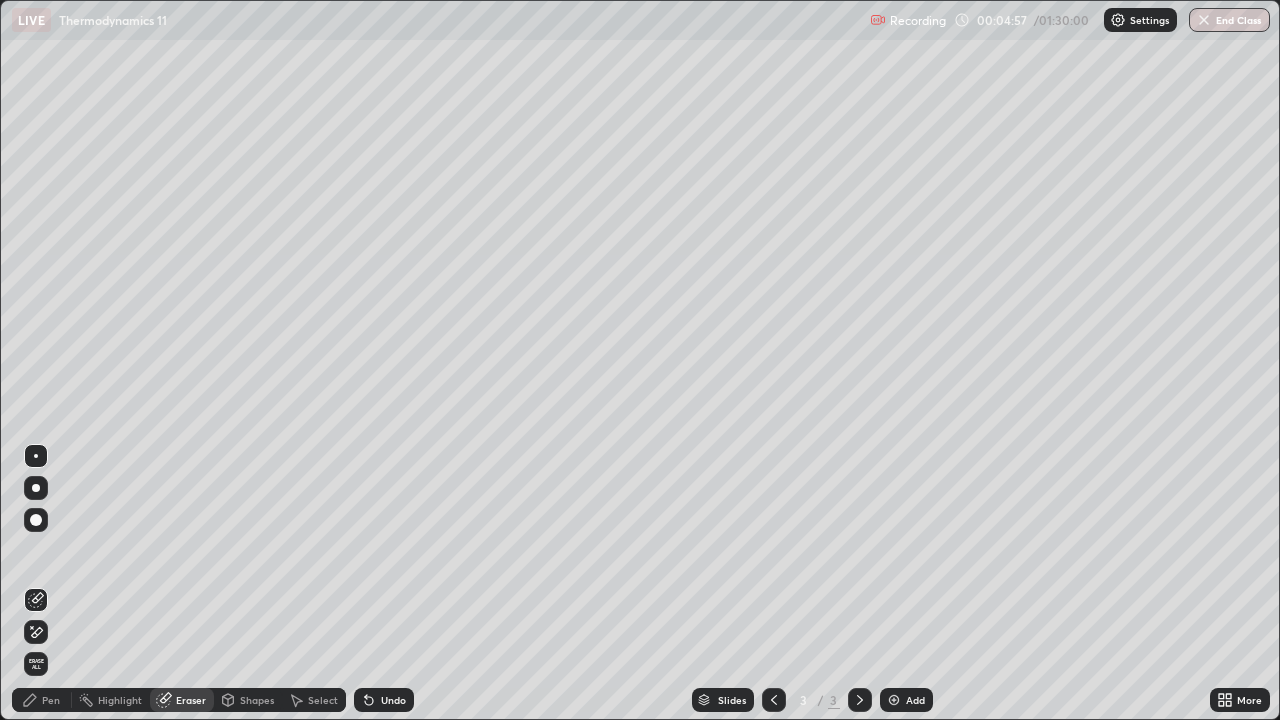 click on "Pen" at bounding box center [42, 700] 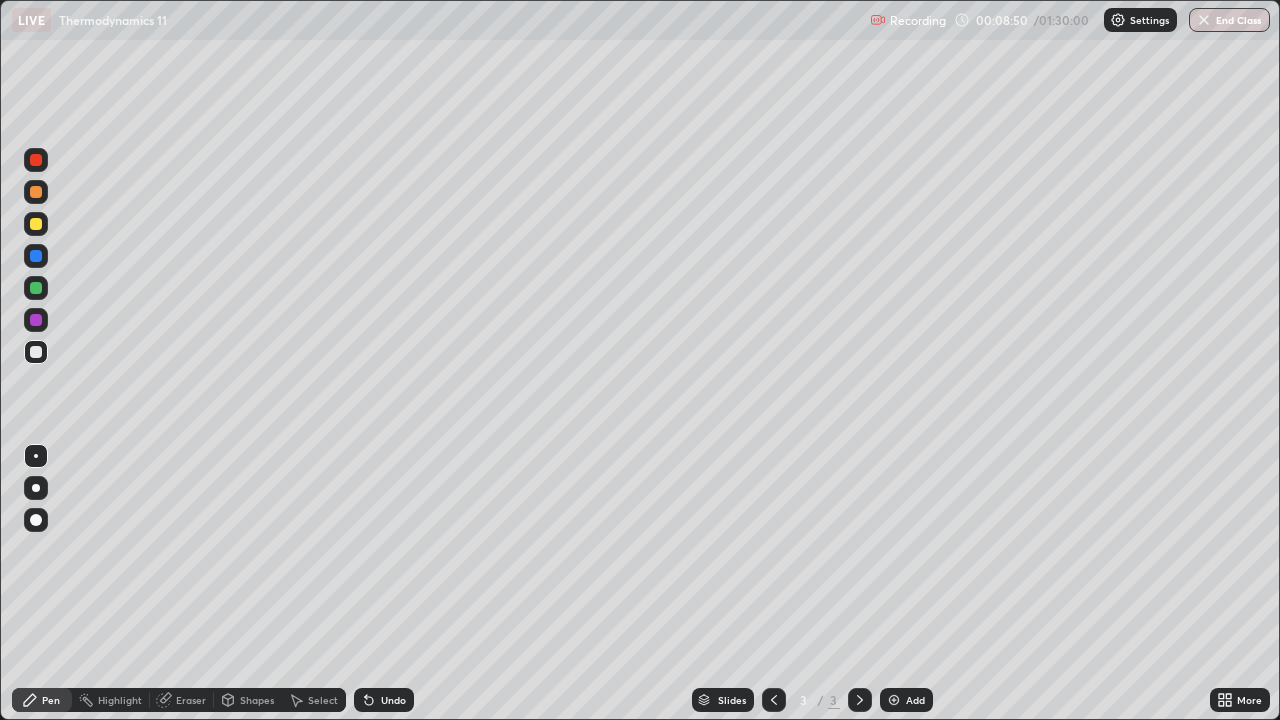click on "Add" at bounding box center [906, 700] 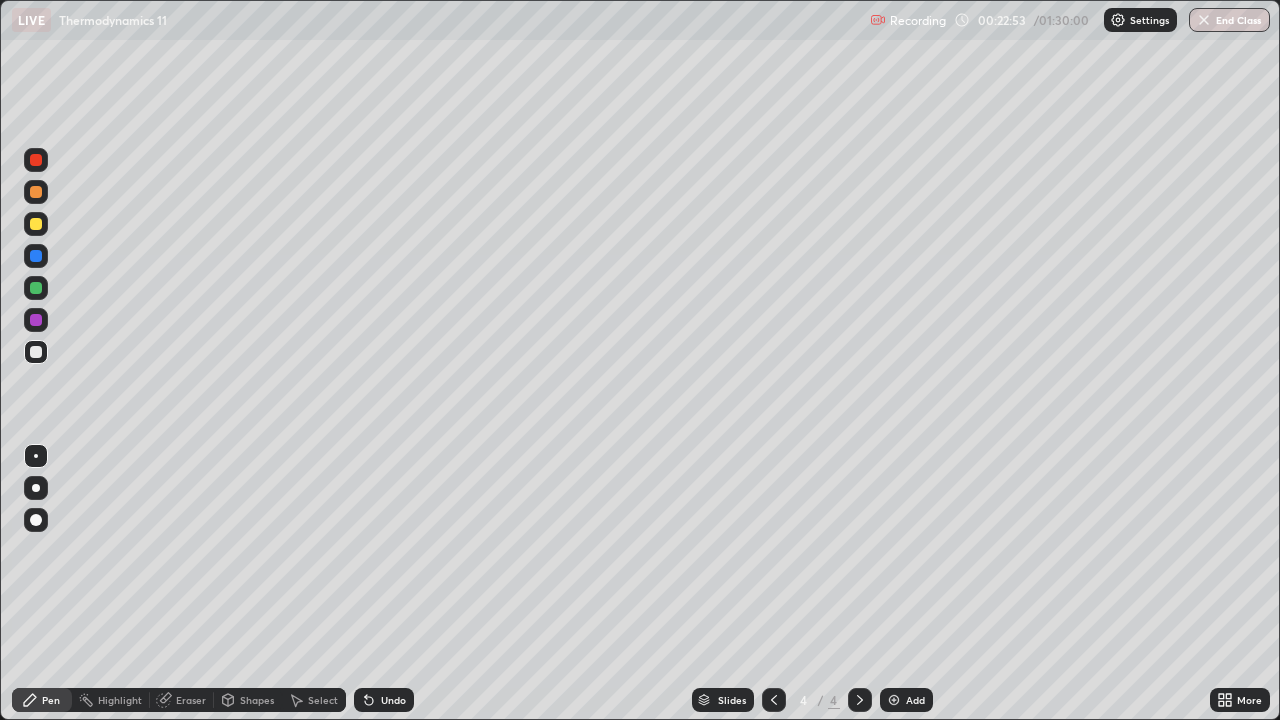 click at bounding box center (860, 700) 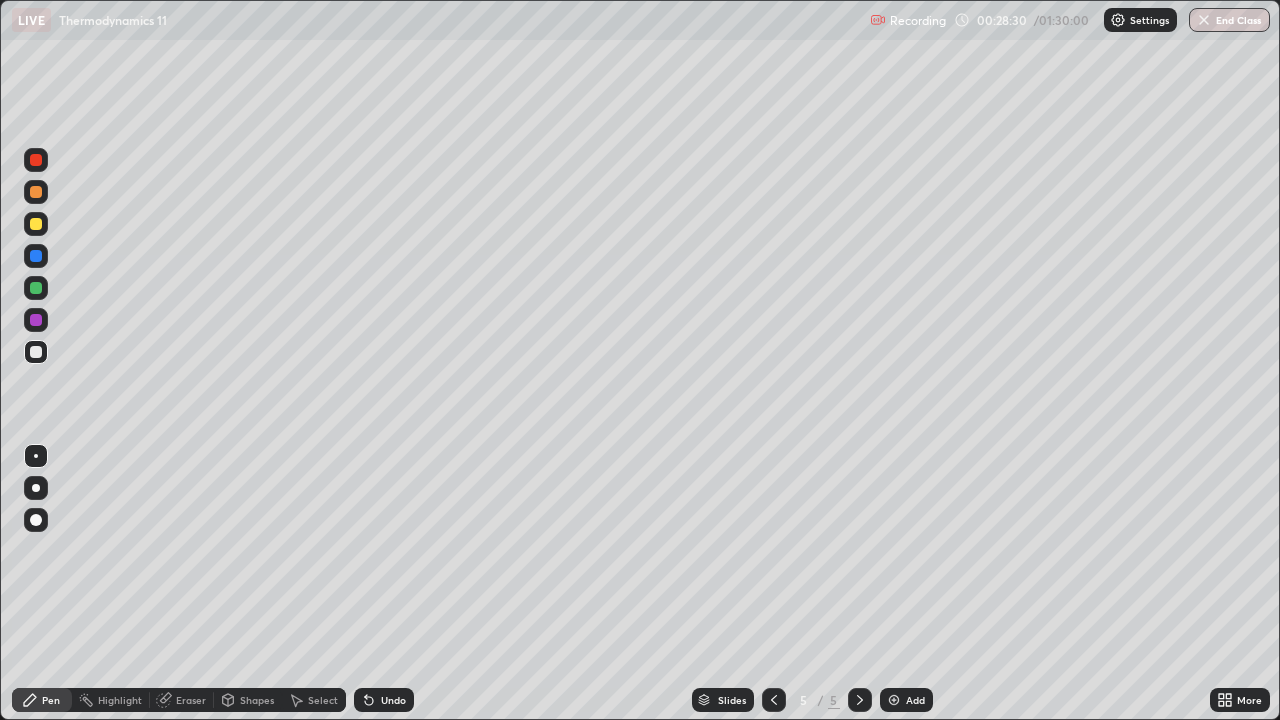 click on "Undo" at bounding box center [393, 700] 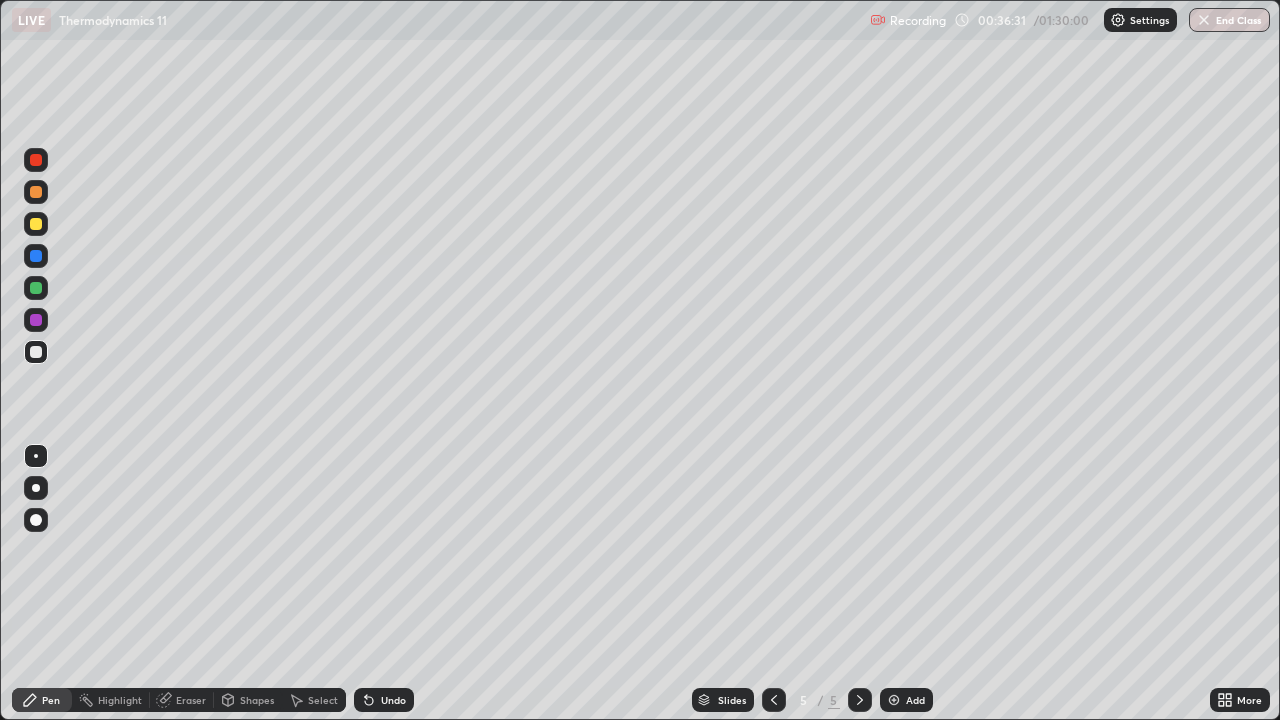 click at bounding box center [894, 700] 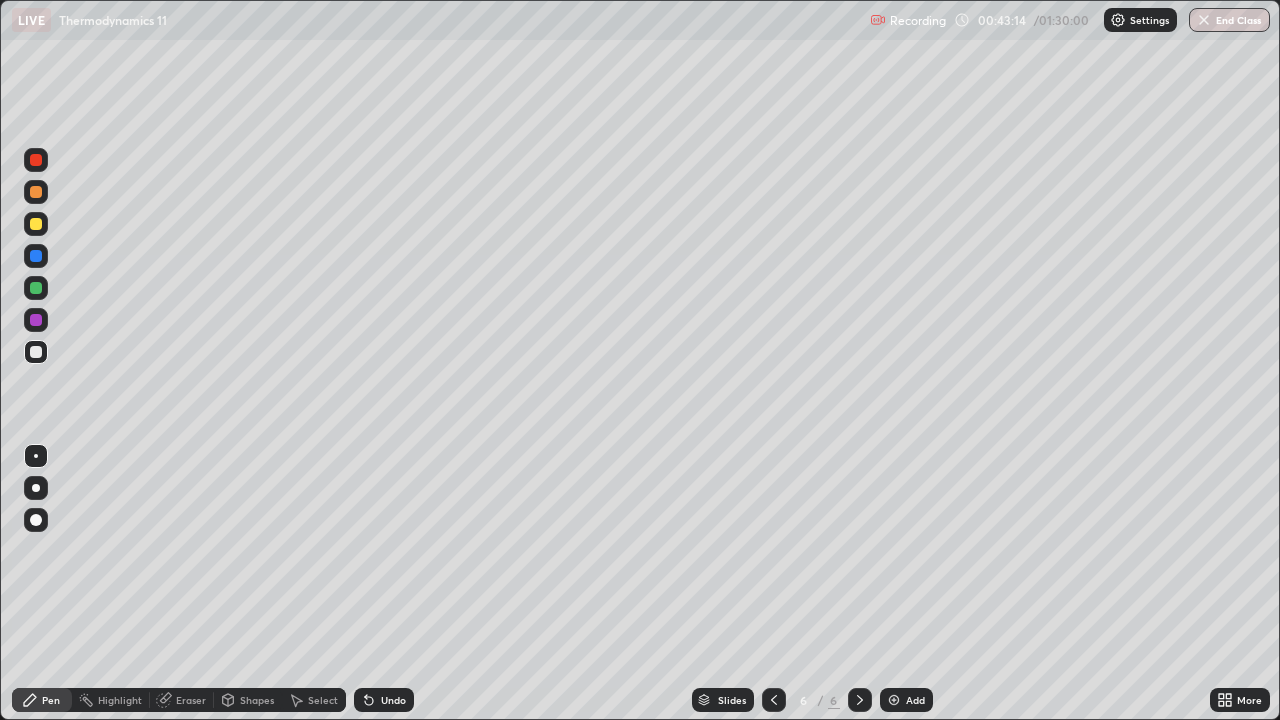 click at bounding box center (894, 700) 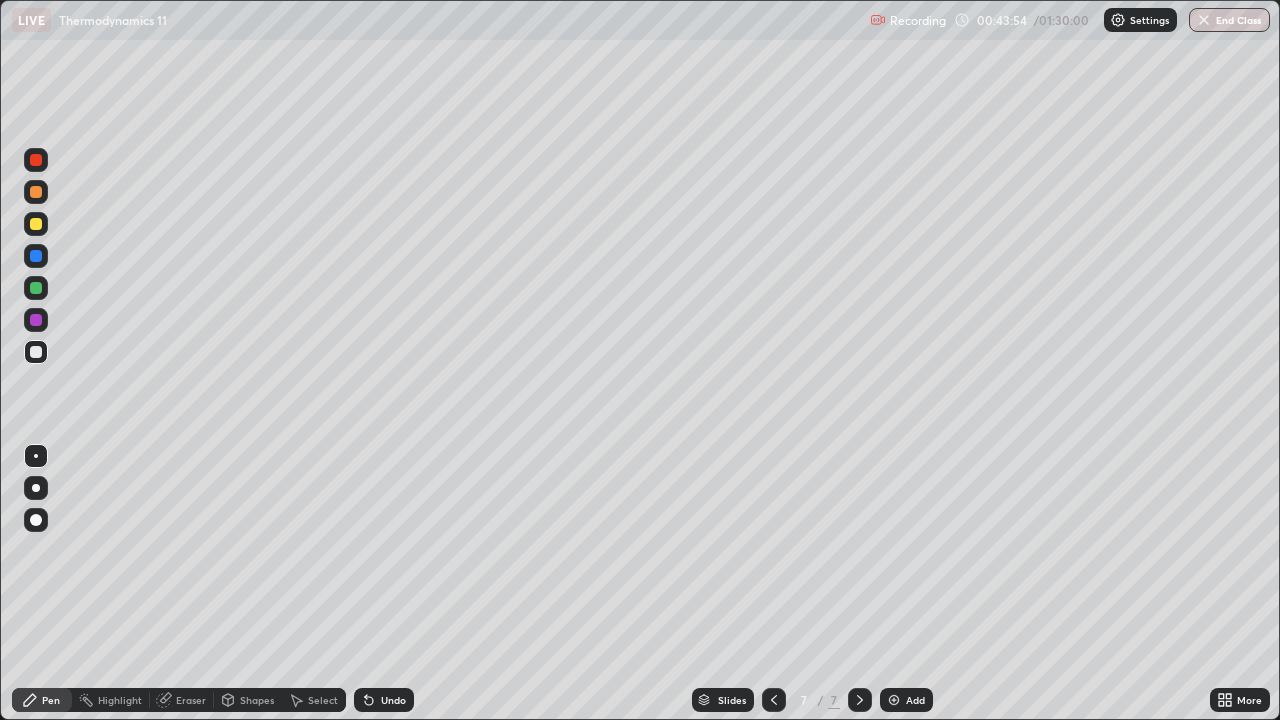 click on "Undo" at bounding box center [384, 700] 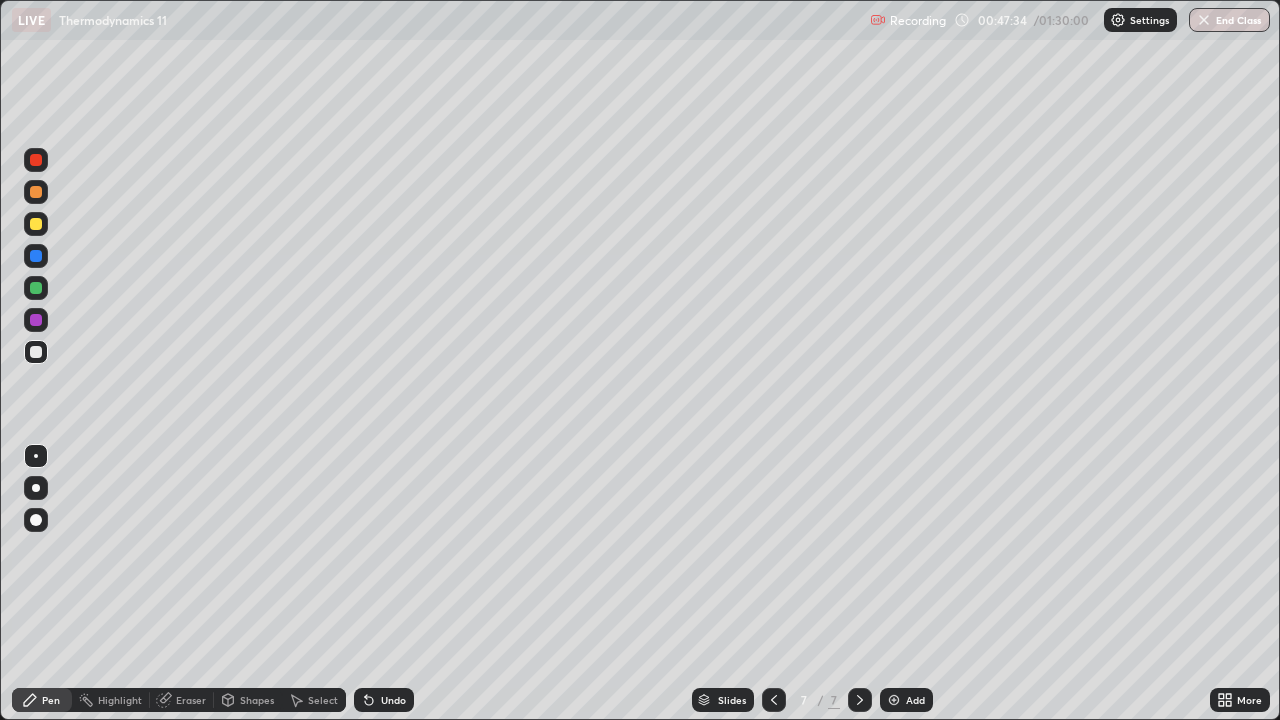click at bounding box center [860, 700] 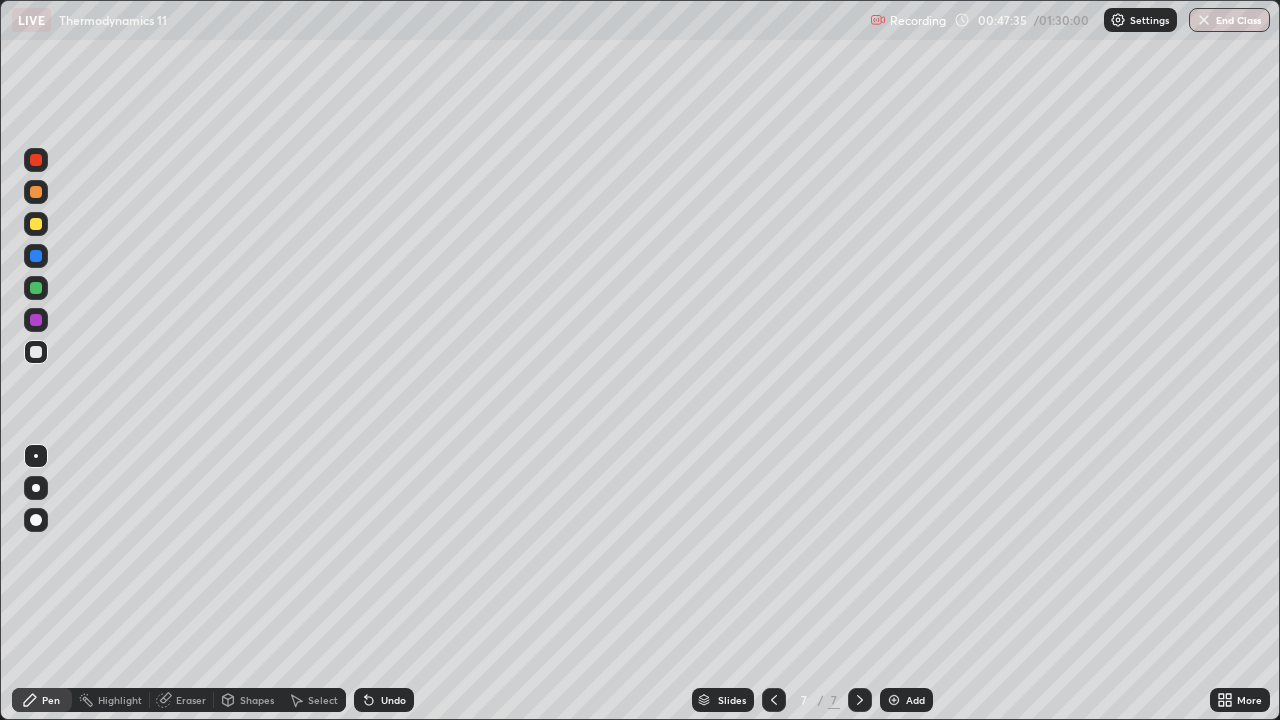 click at bounding box center [894, 700] 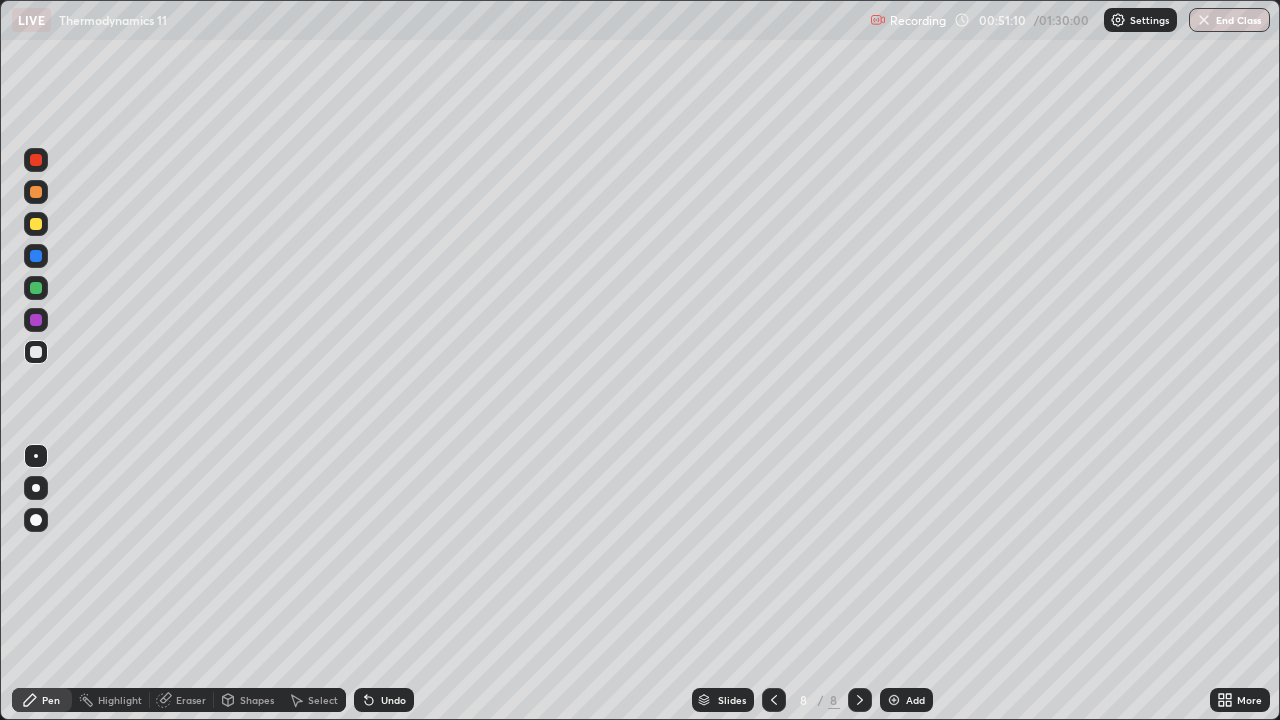 click 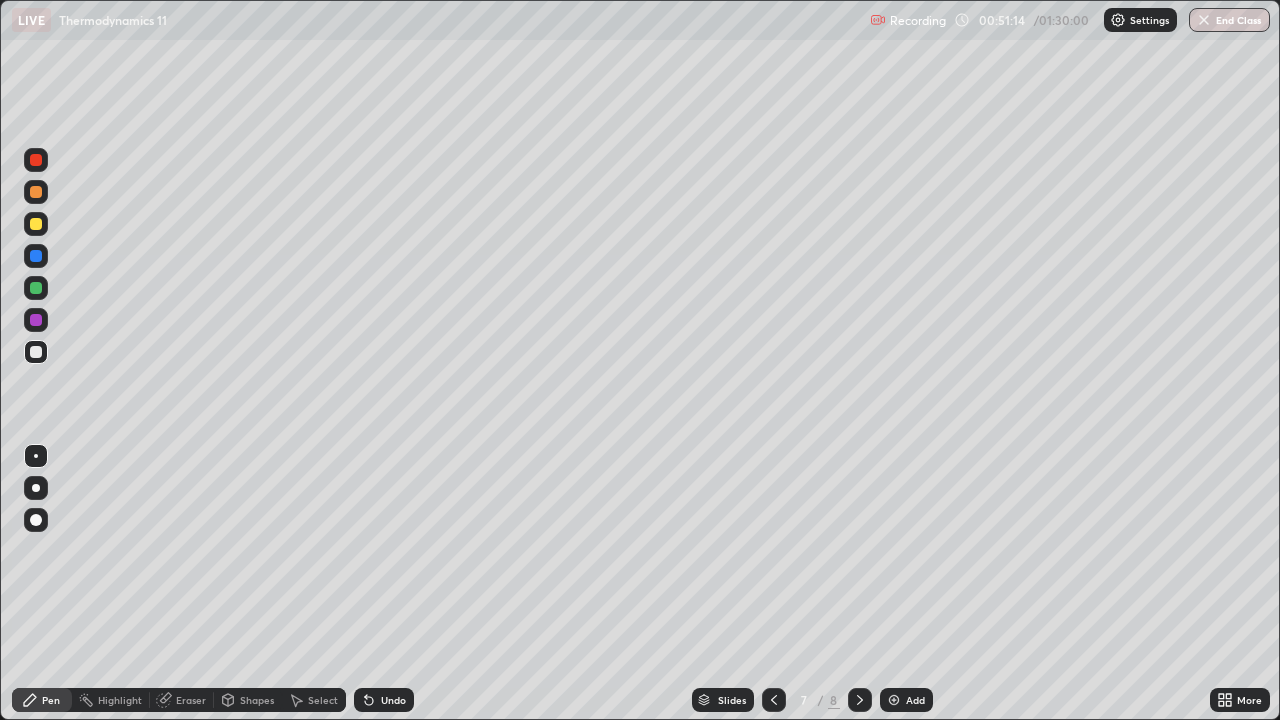 click 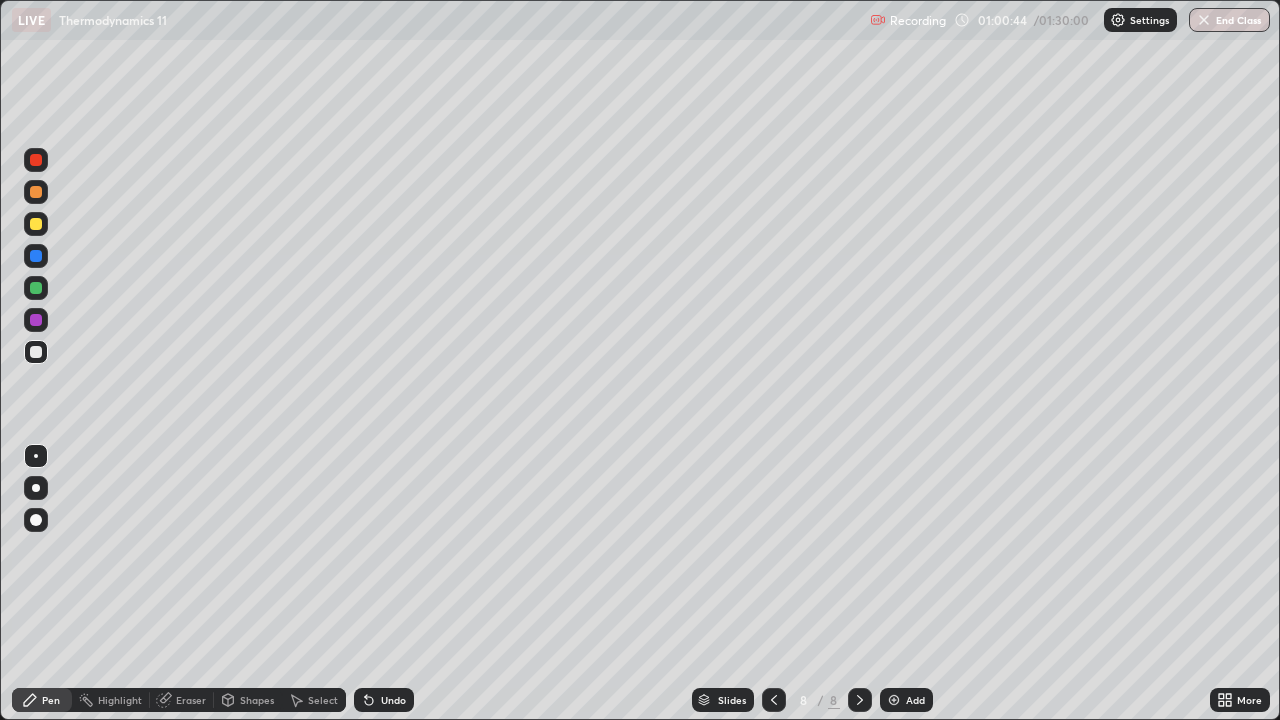 click at bounding box center [894, 700] 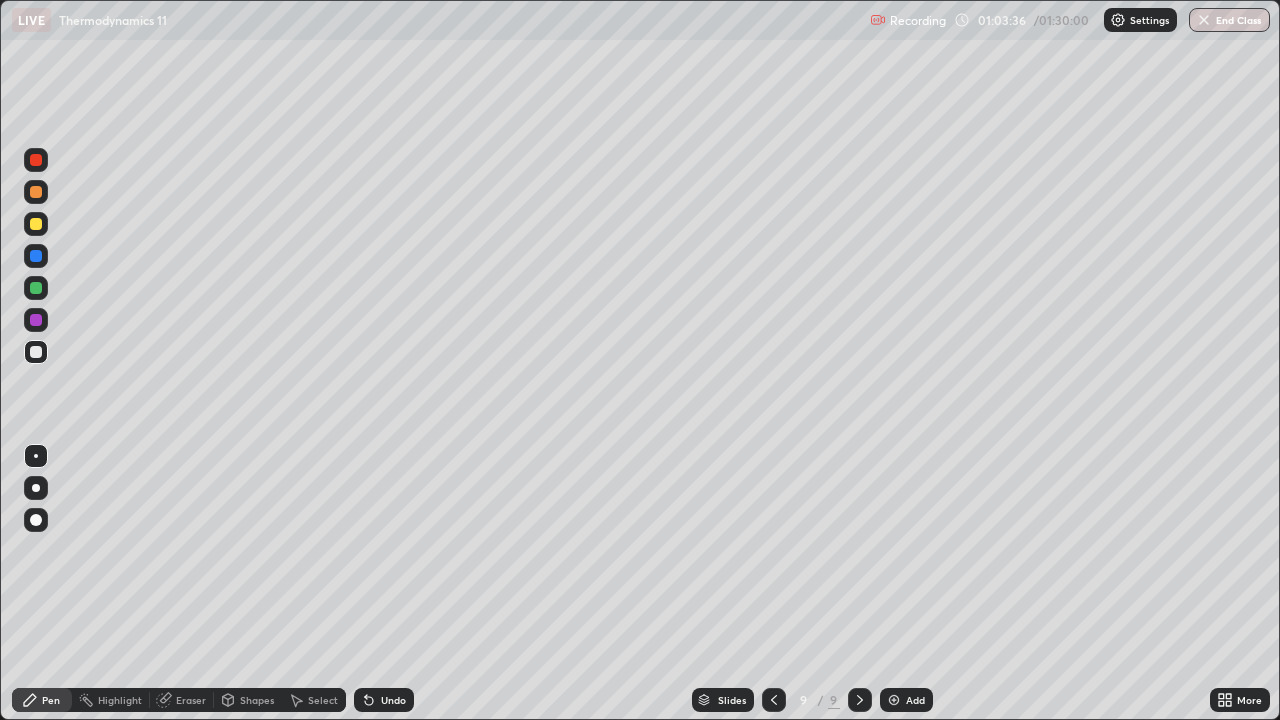 click at bounding box center (860, 700) 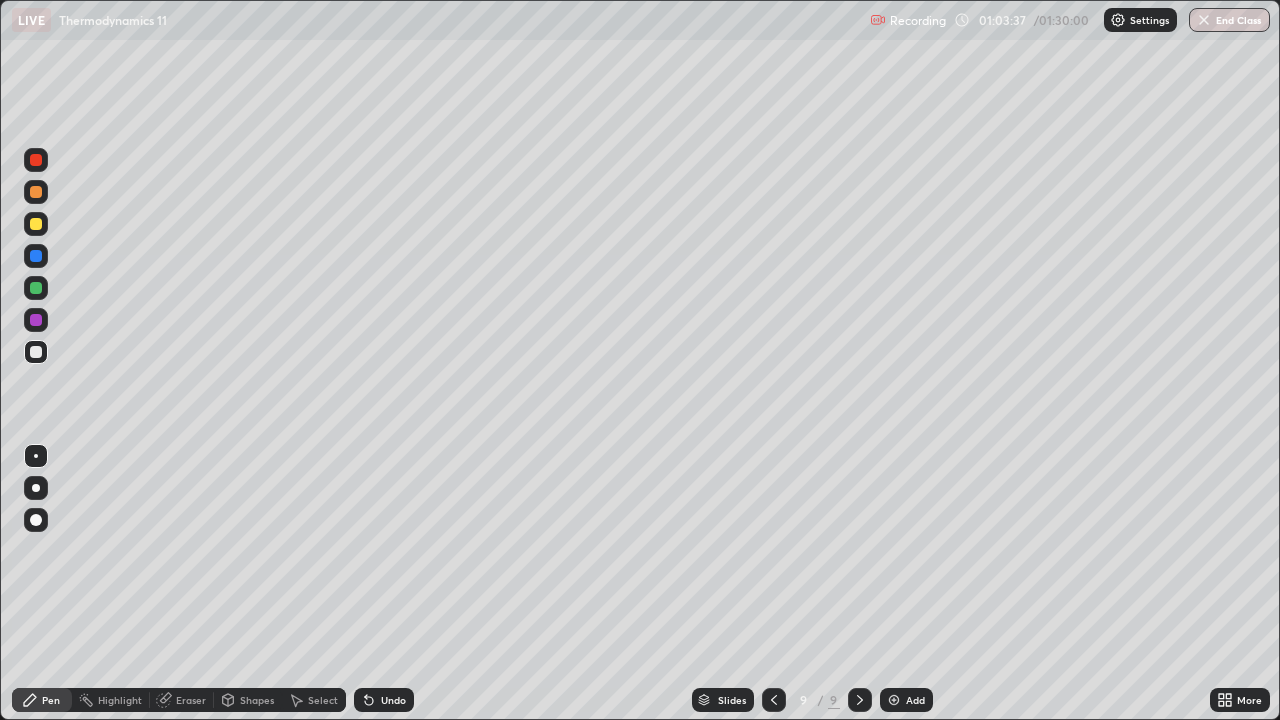 click at bounding box center [894, 700] 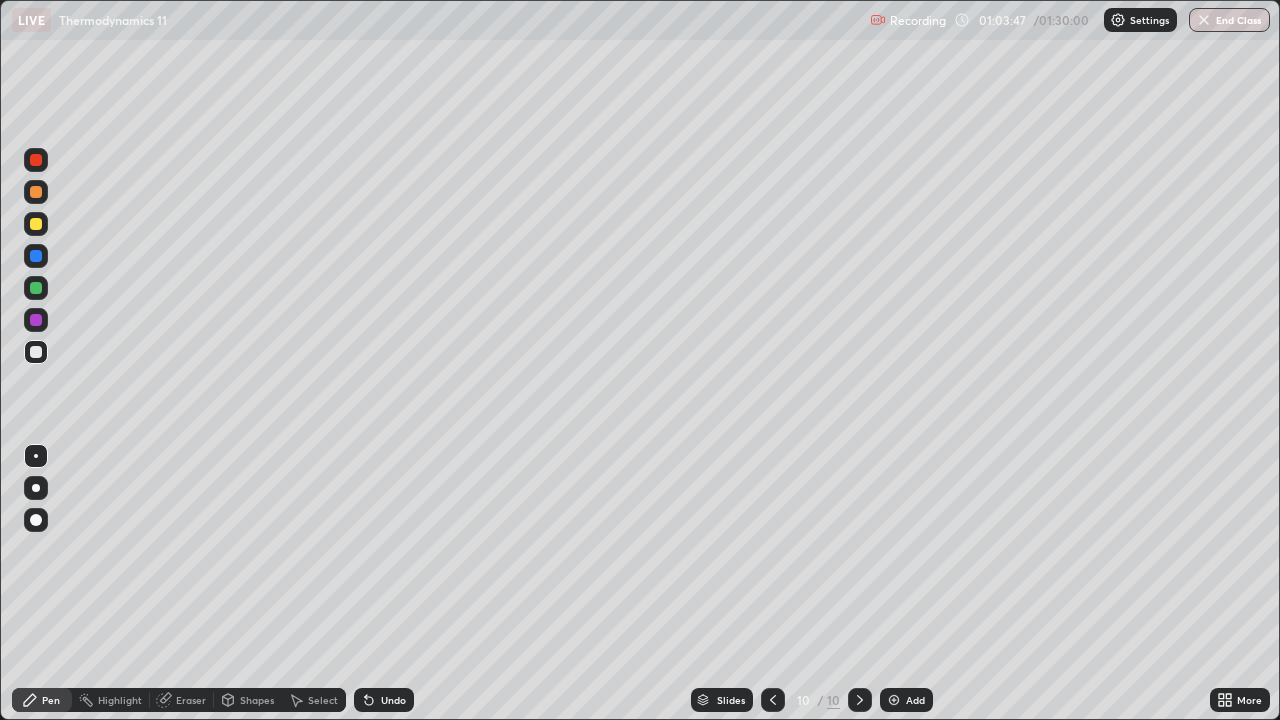 click on "Undo" at bounding box center (384, 700) 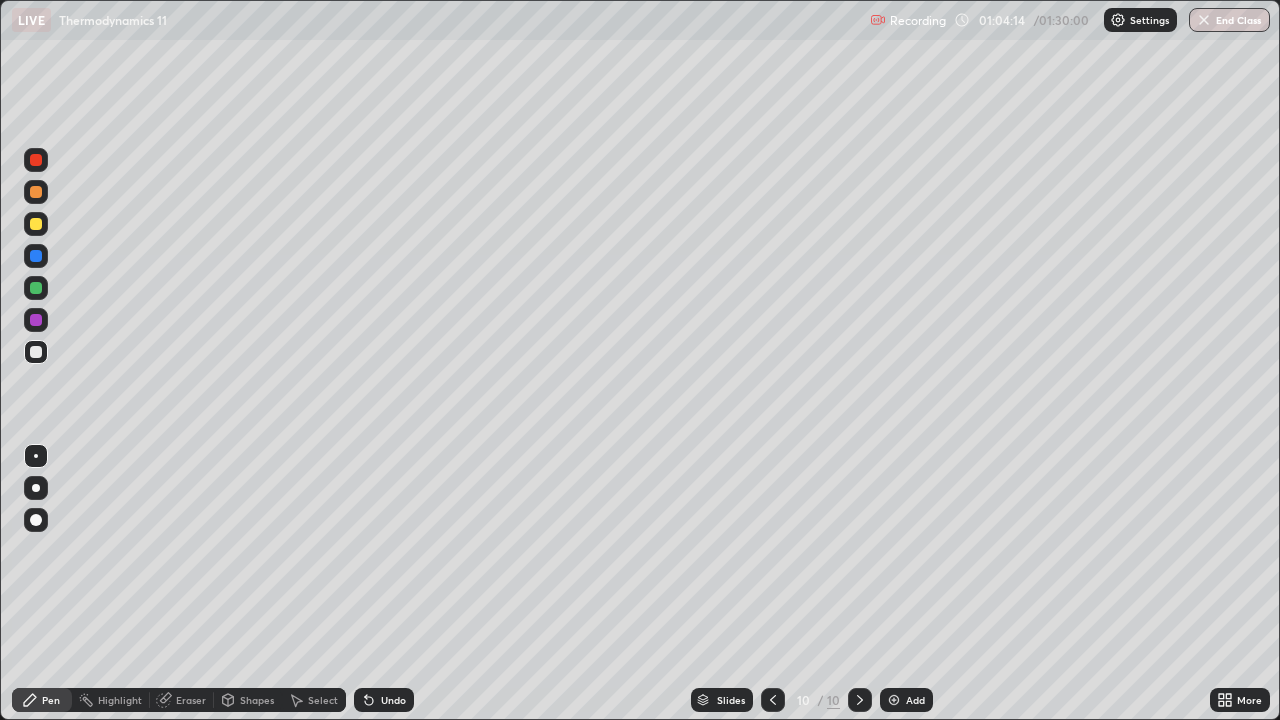click on "Undo" at bounding box center [384, 700] 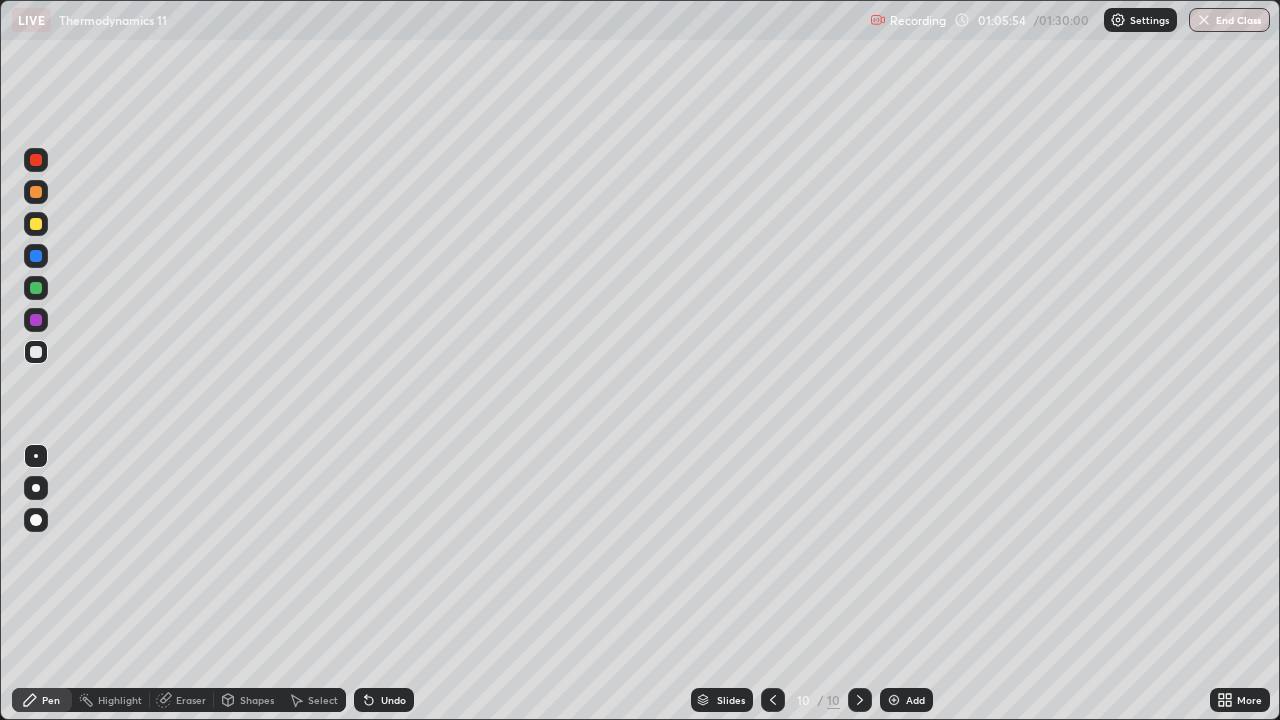 click on "Undo" at bounding box center [393, 700] 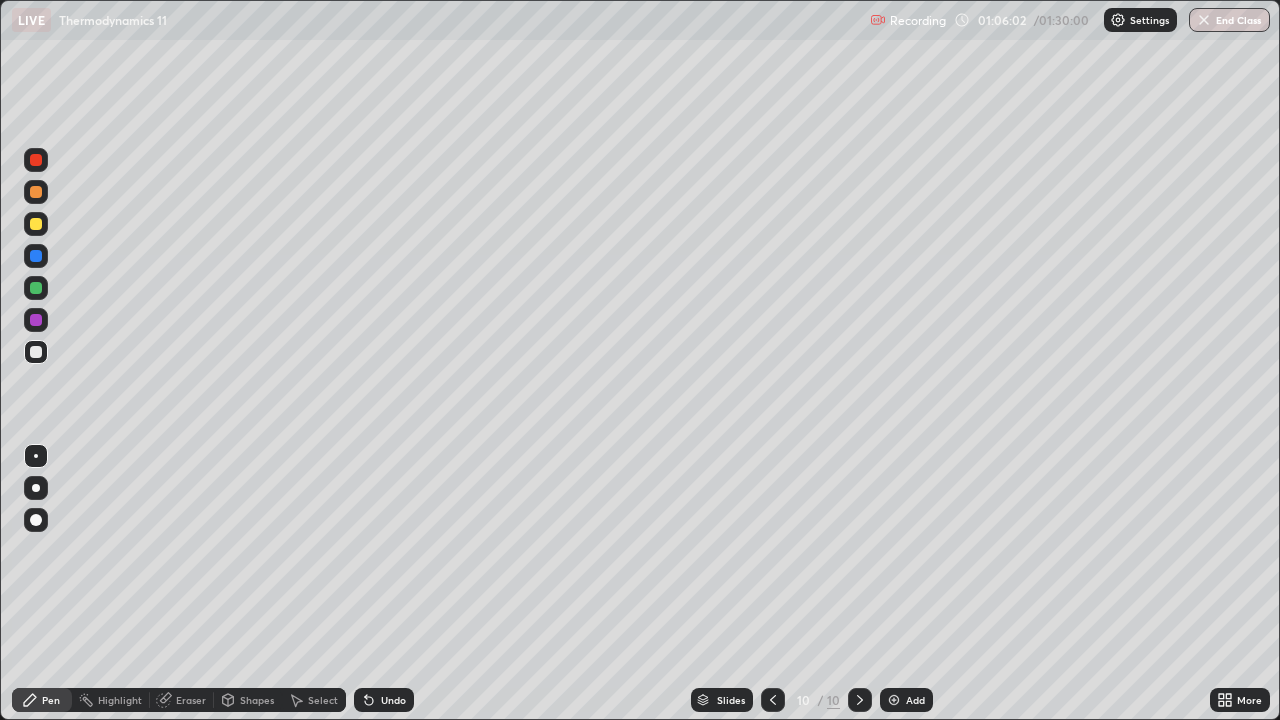 click 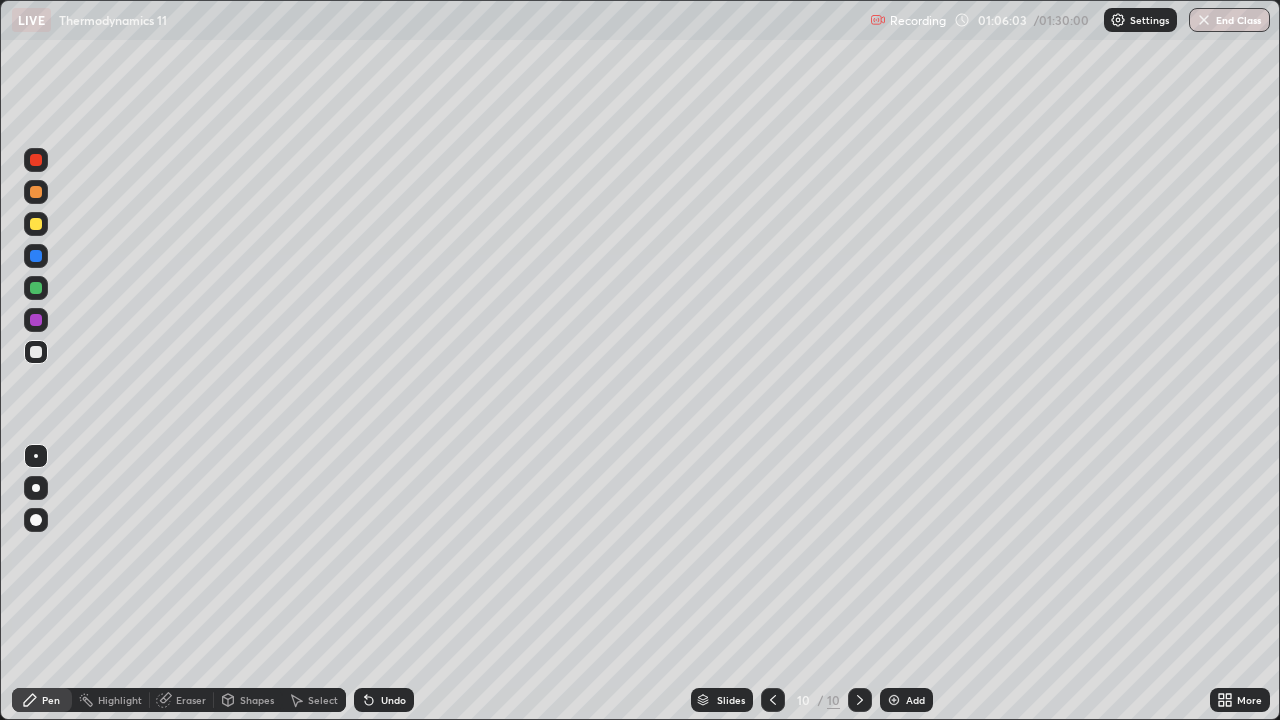 click 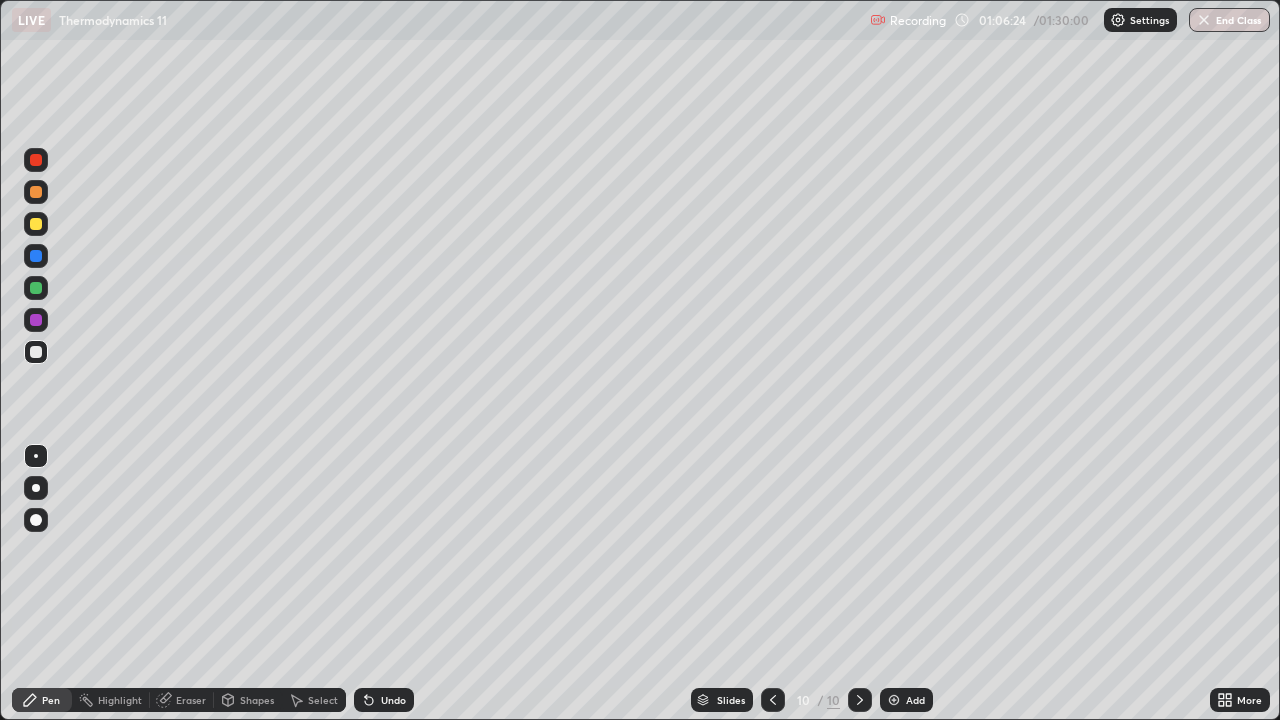 click on "Undo" at bounding box center (393, 700) 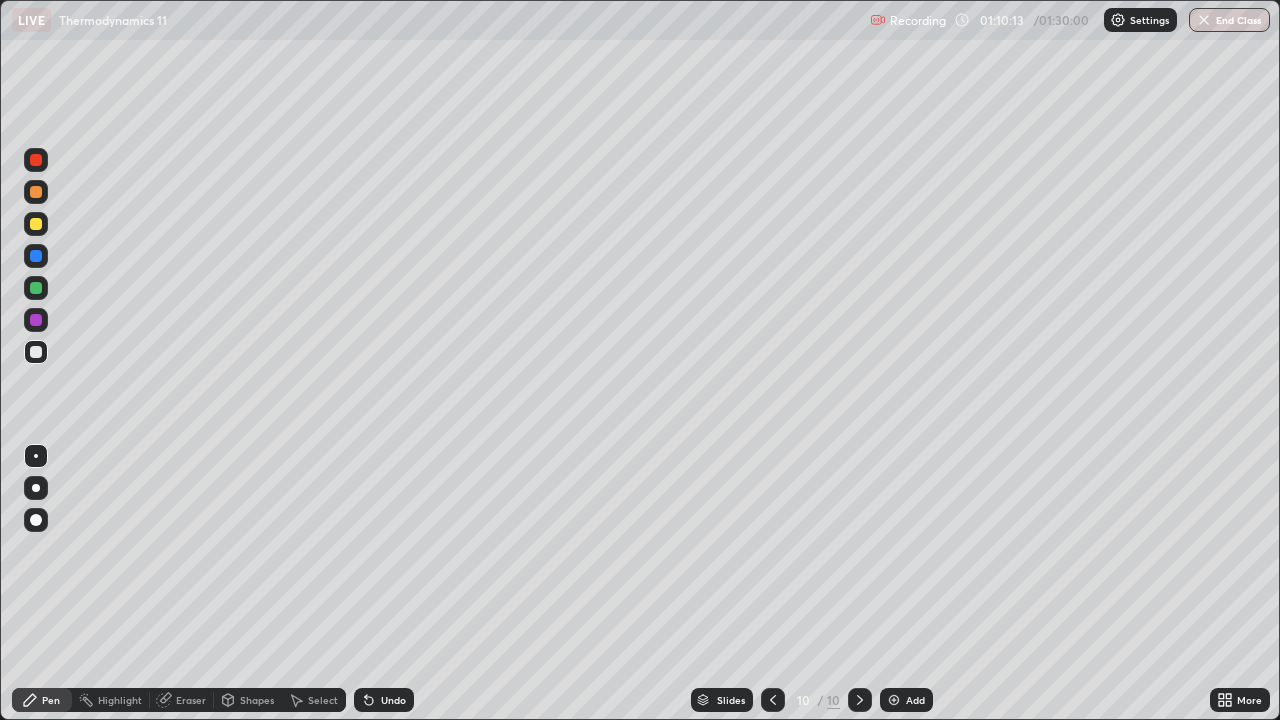 click at bounding box center [36, 224] 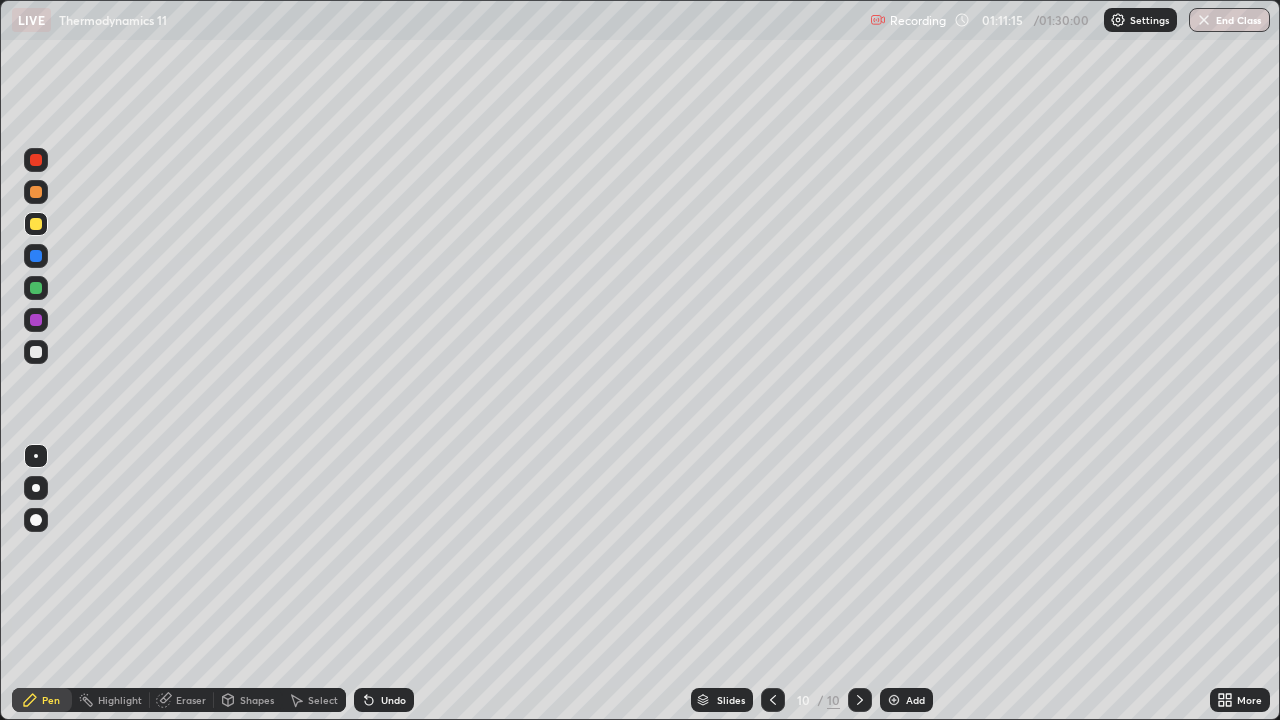 click on "Undo" at bounding box center [393, 700] 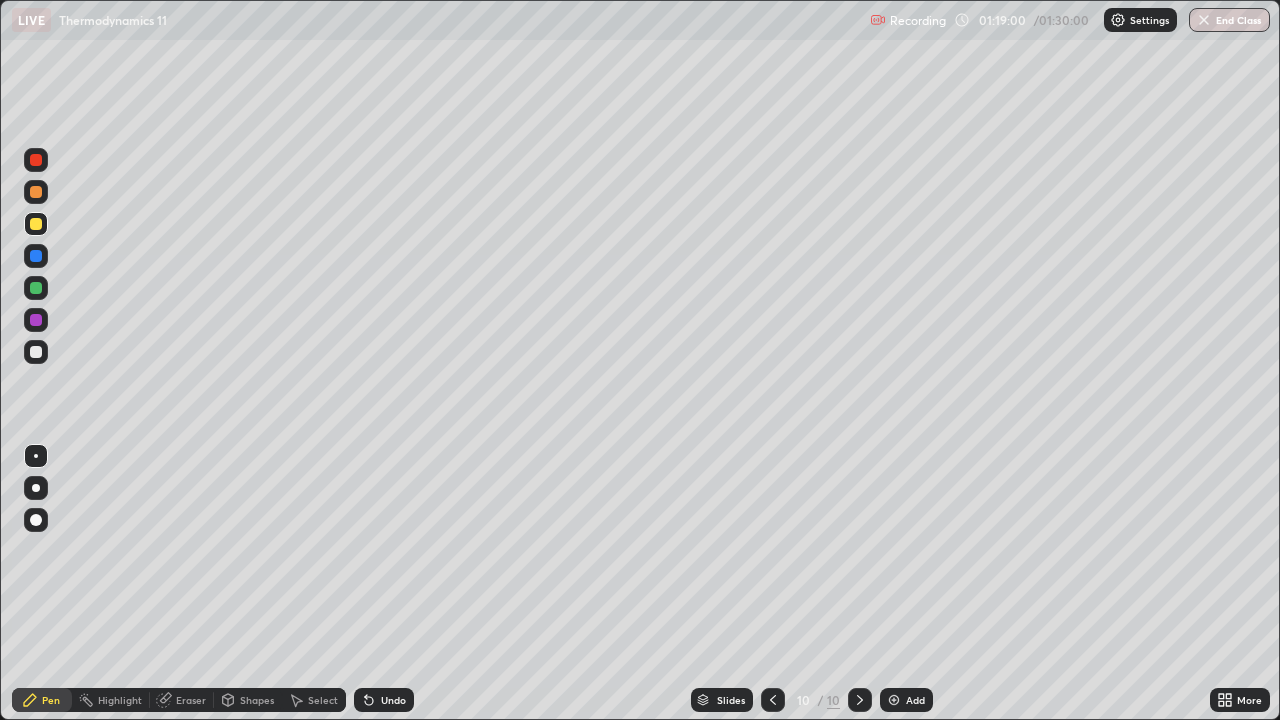 click 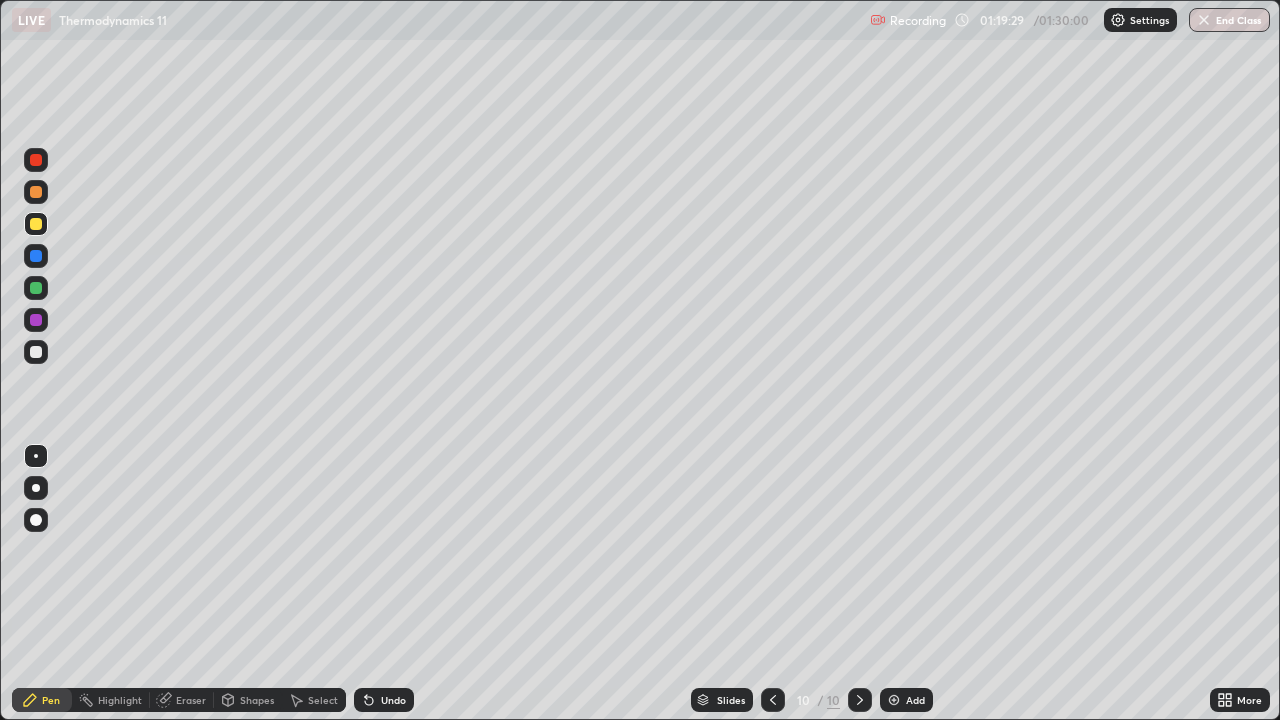 click 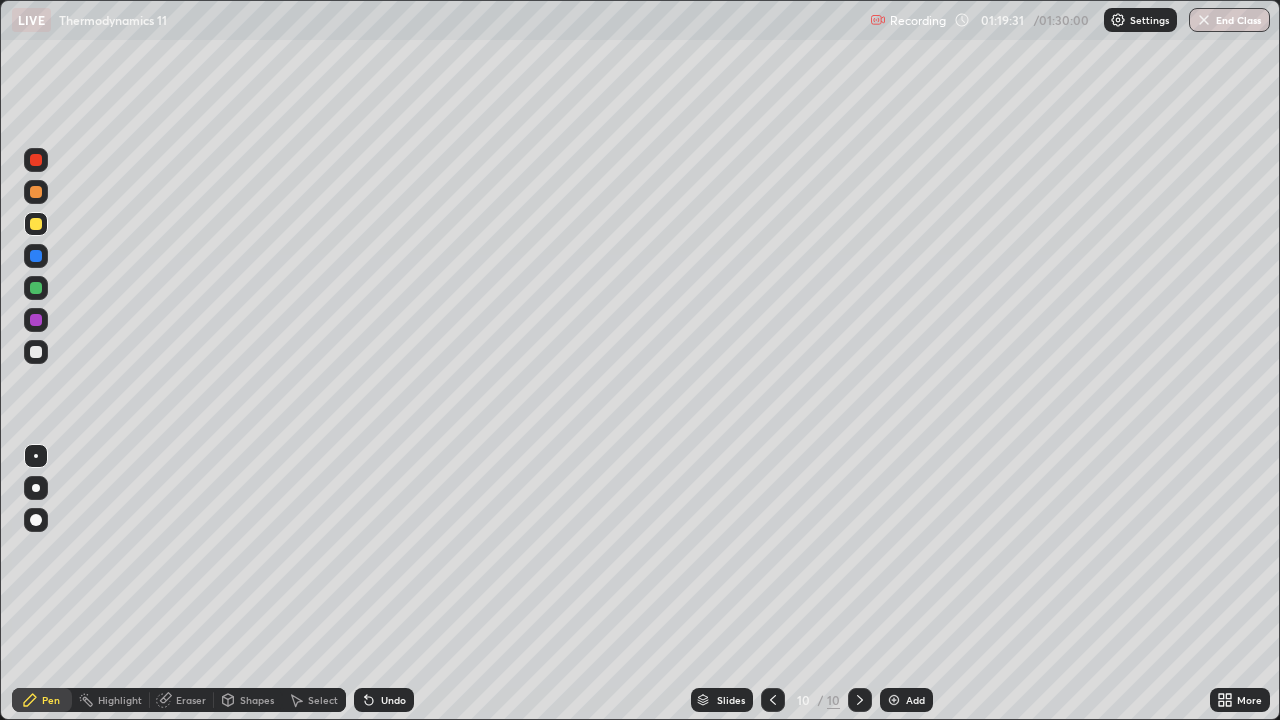 click at bounding box center (894, 700) 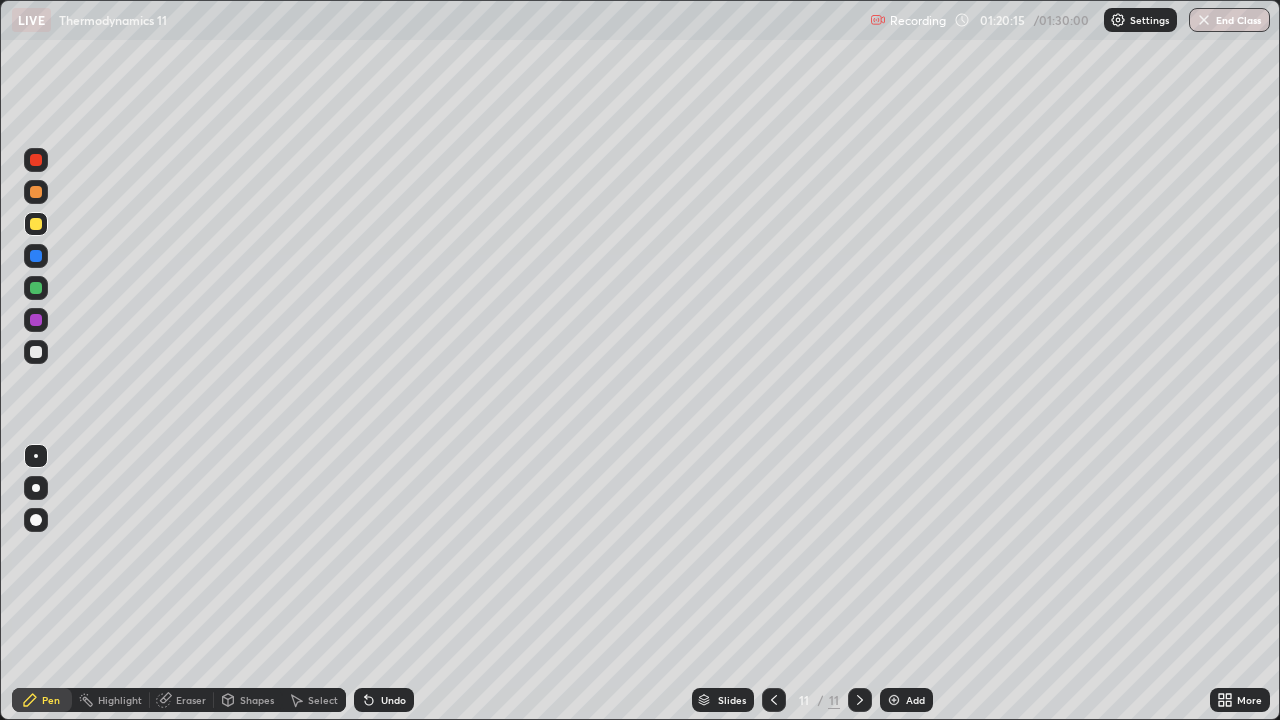 click 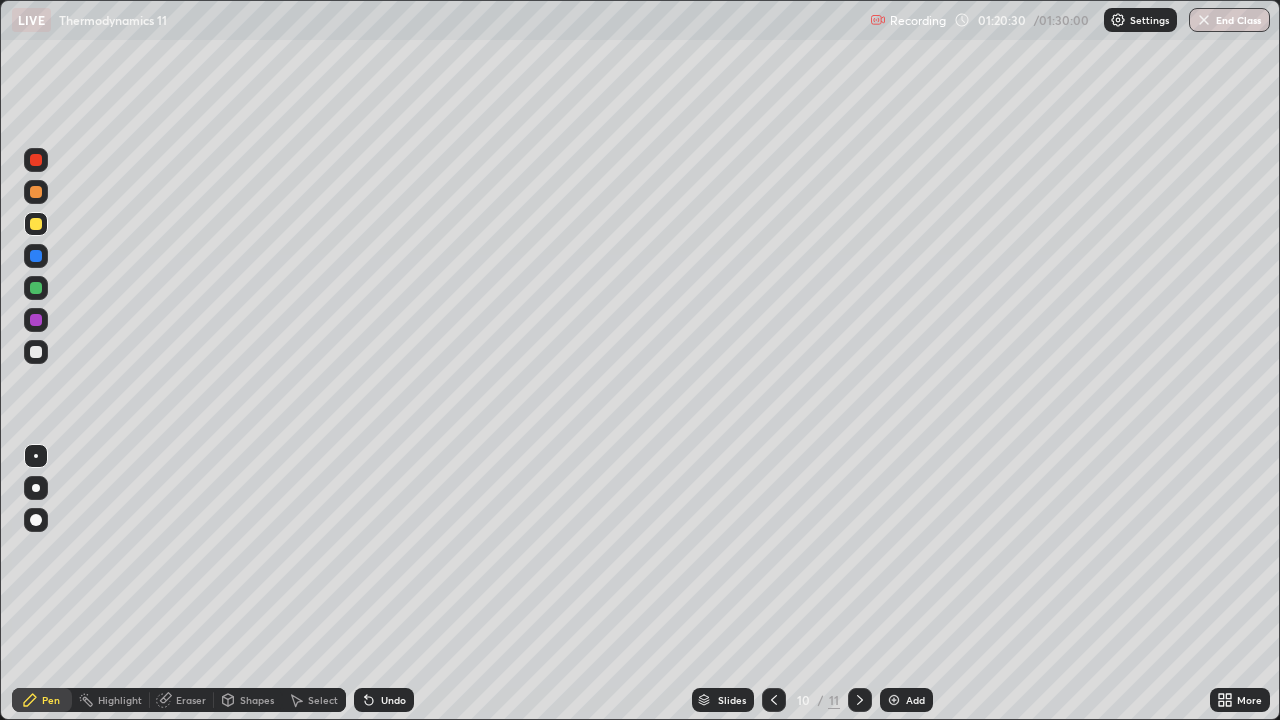 click at bounding box center (860, 700) 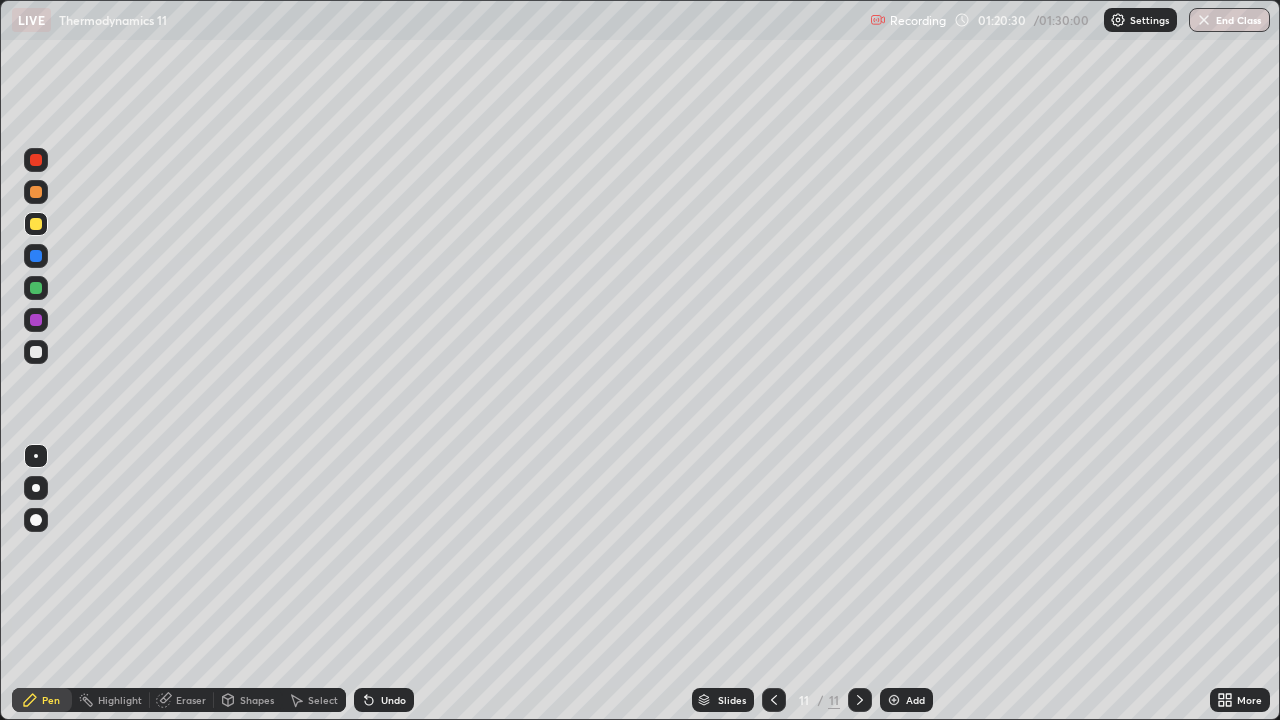 click at bounding box center (860, 700) 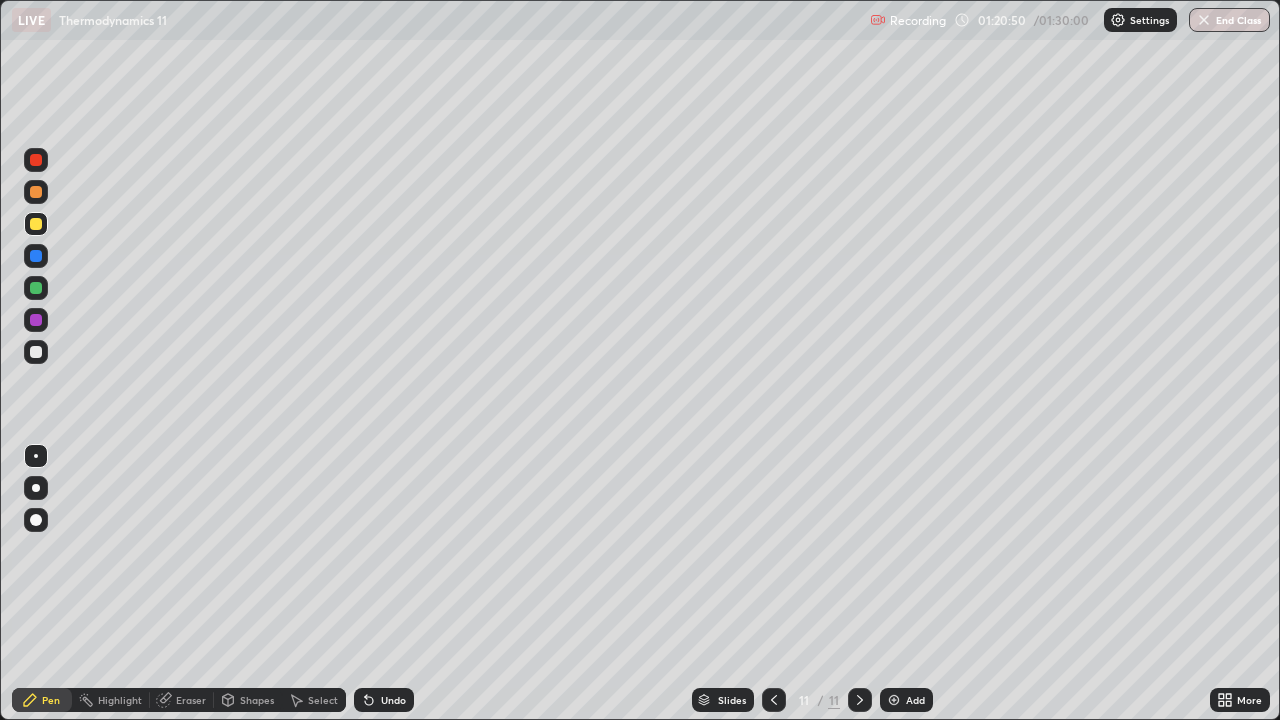 click 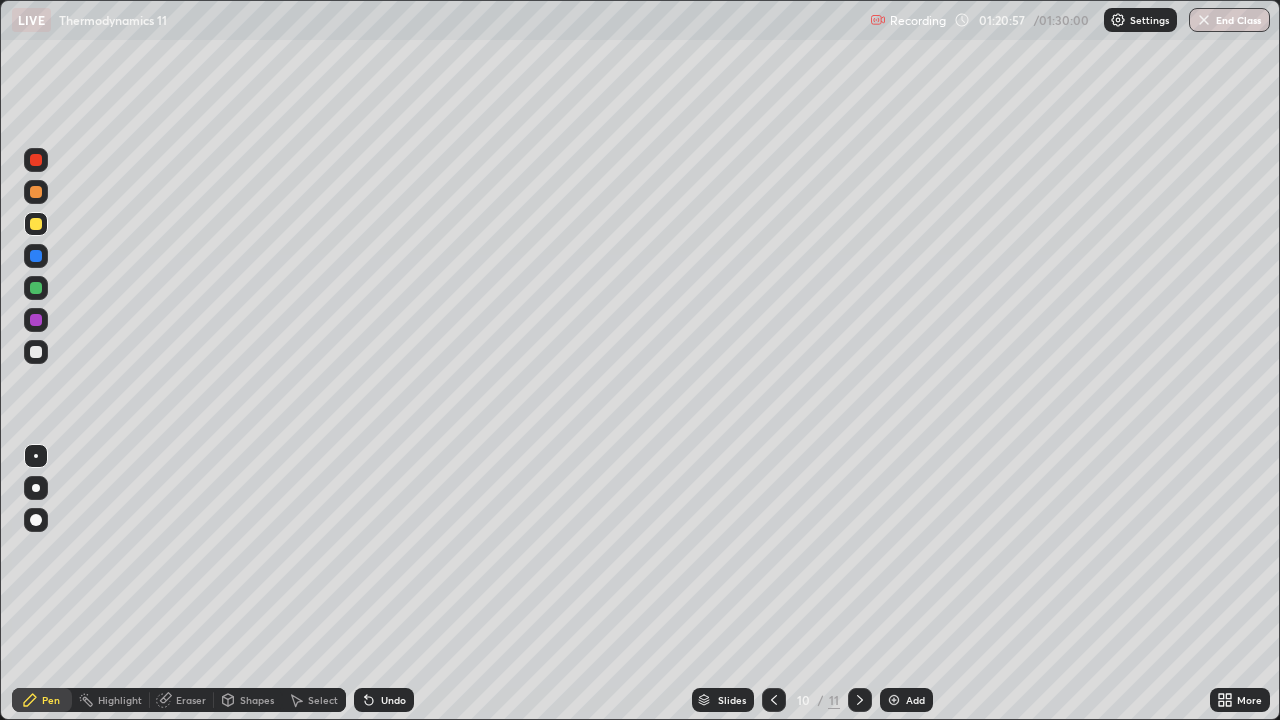 click 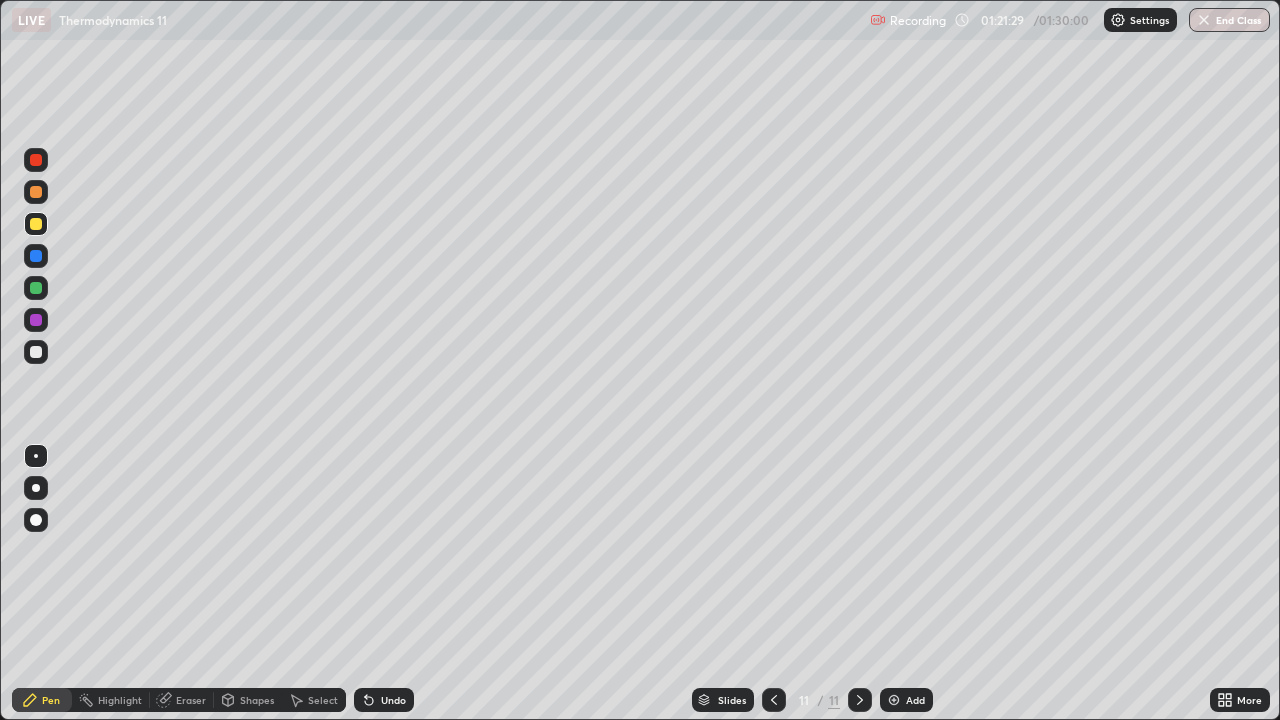 click on "Undo" at bounding box center [393, 700] 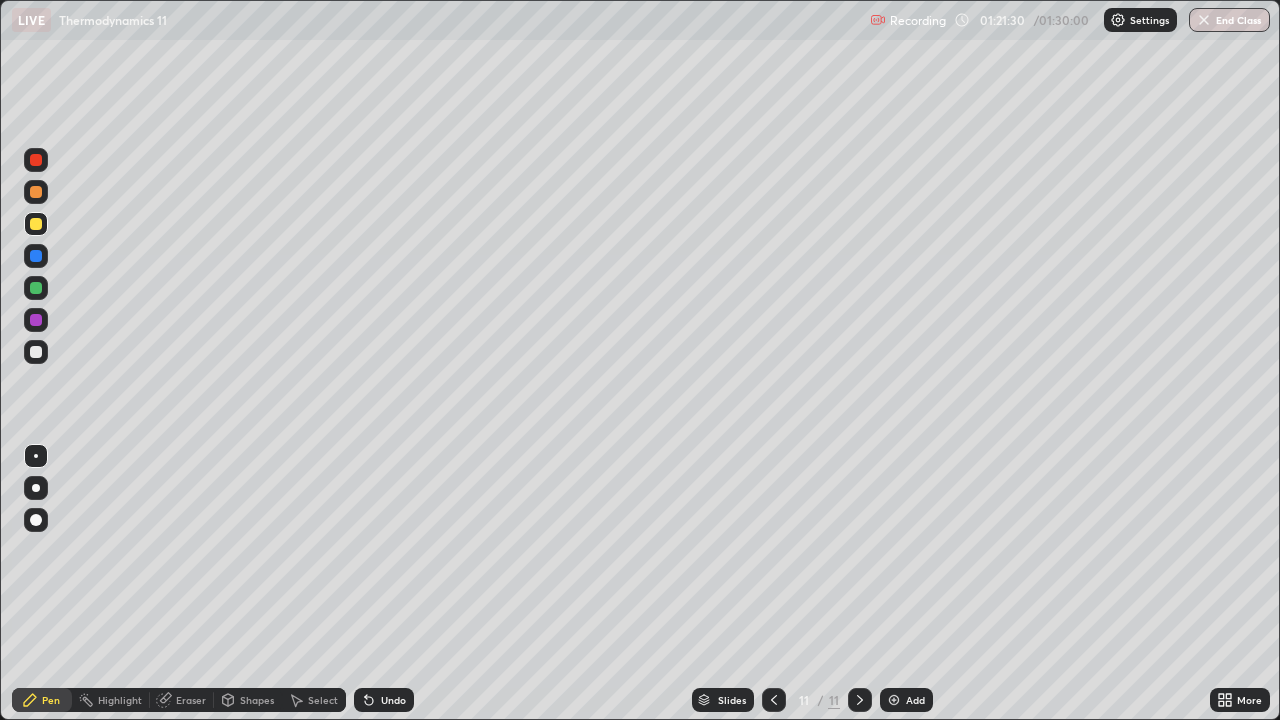 click on "Undo" at bounding box center (384, 700) 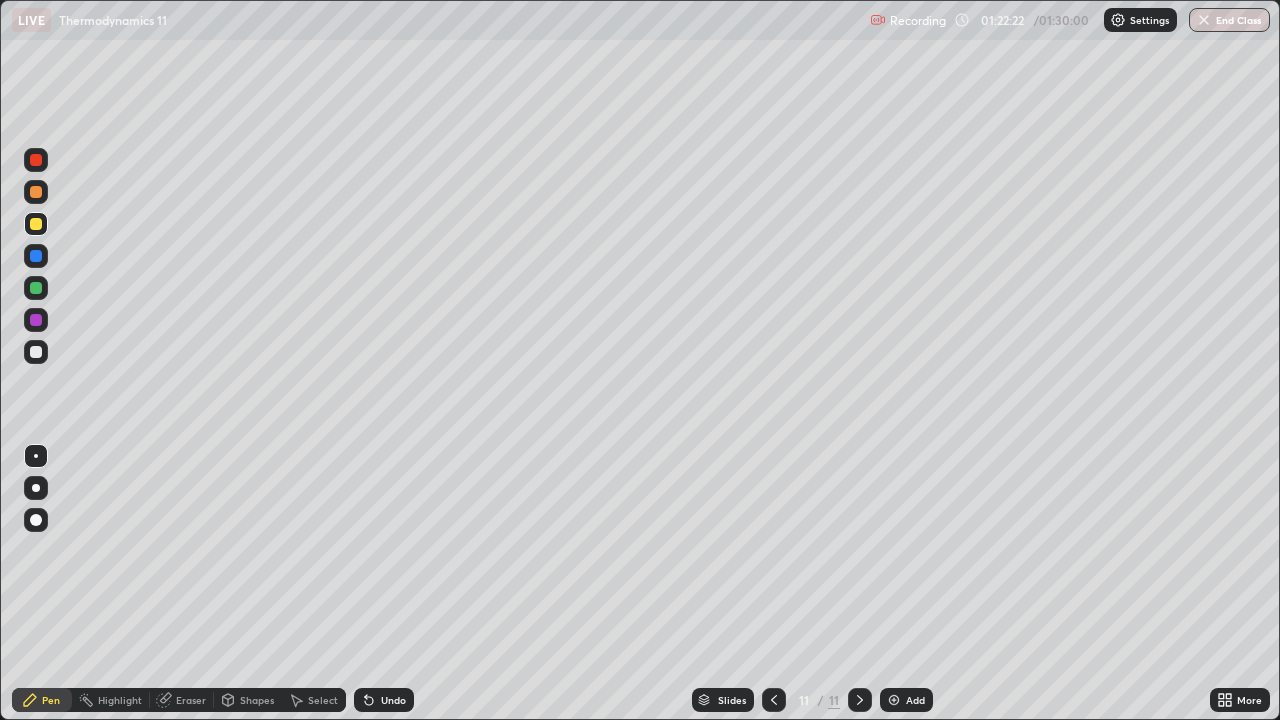 click 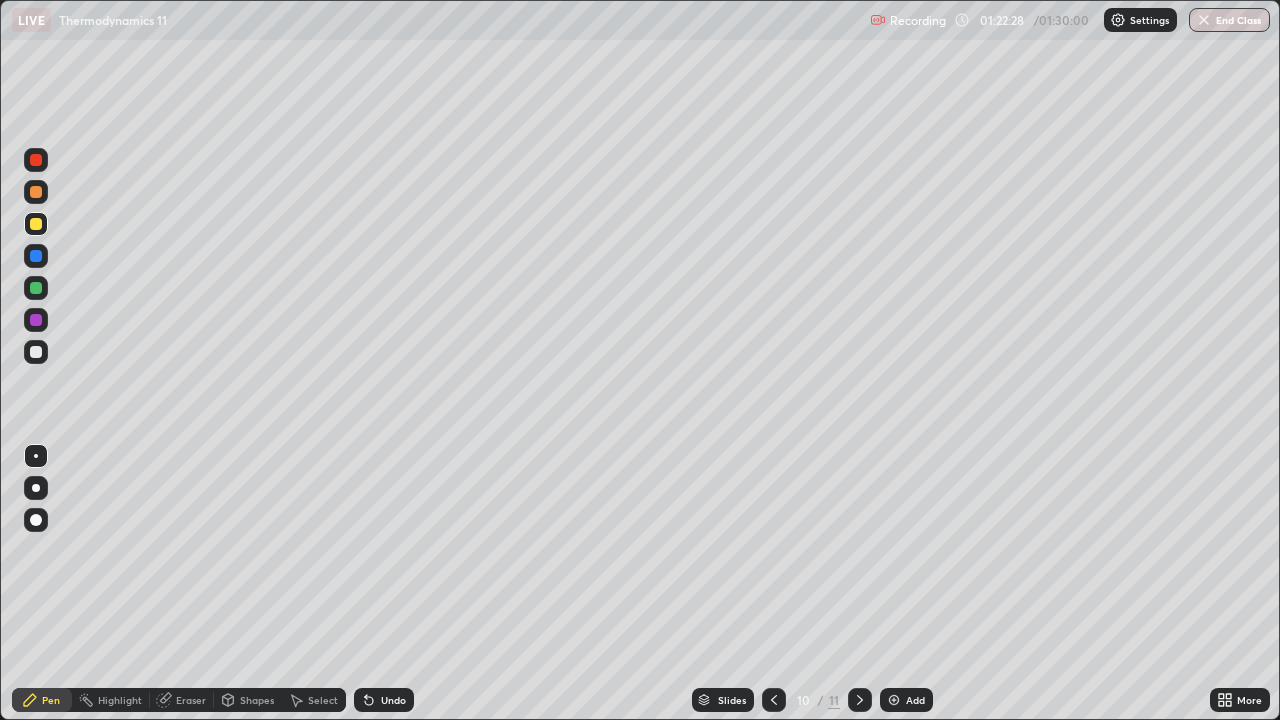 click 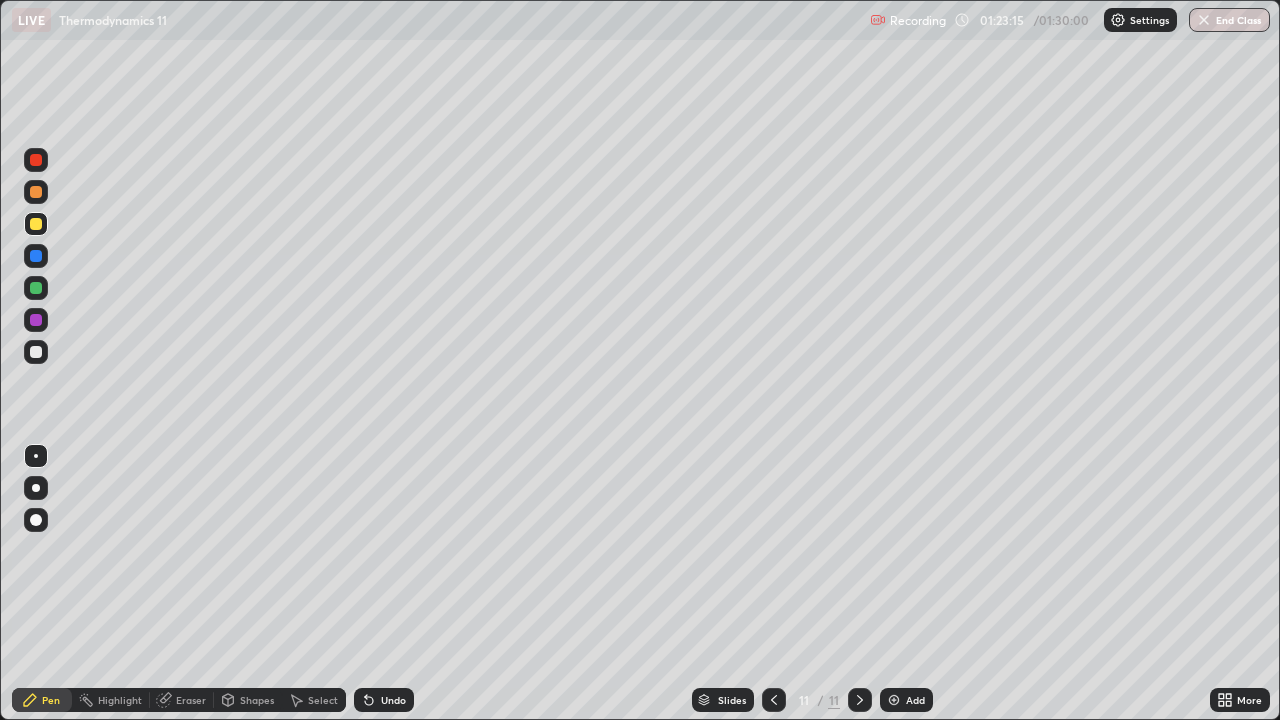 click on "Eraser" at bounding box center (191, 700) 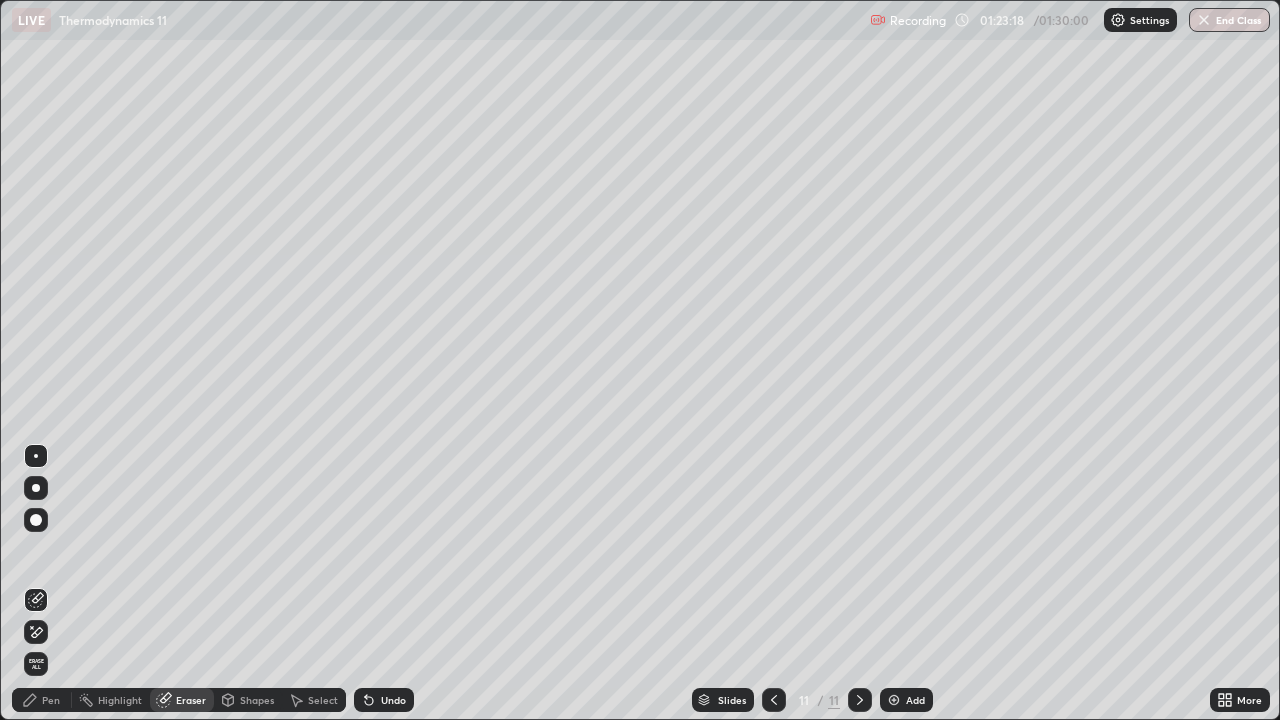 click on "Pen" at bounding box center (51, 700) 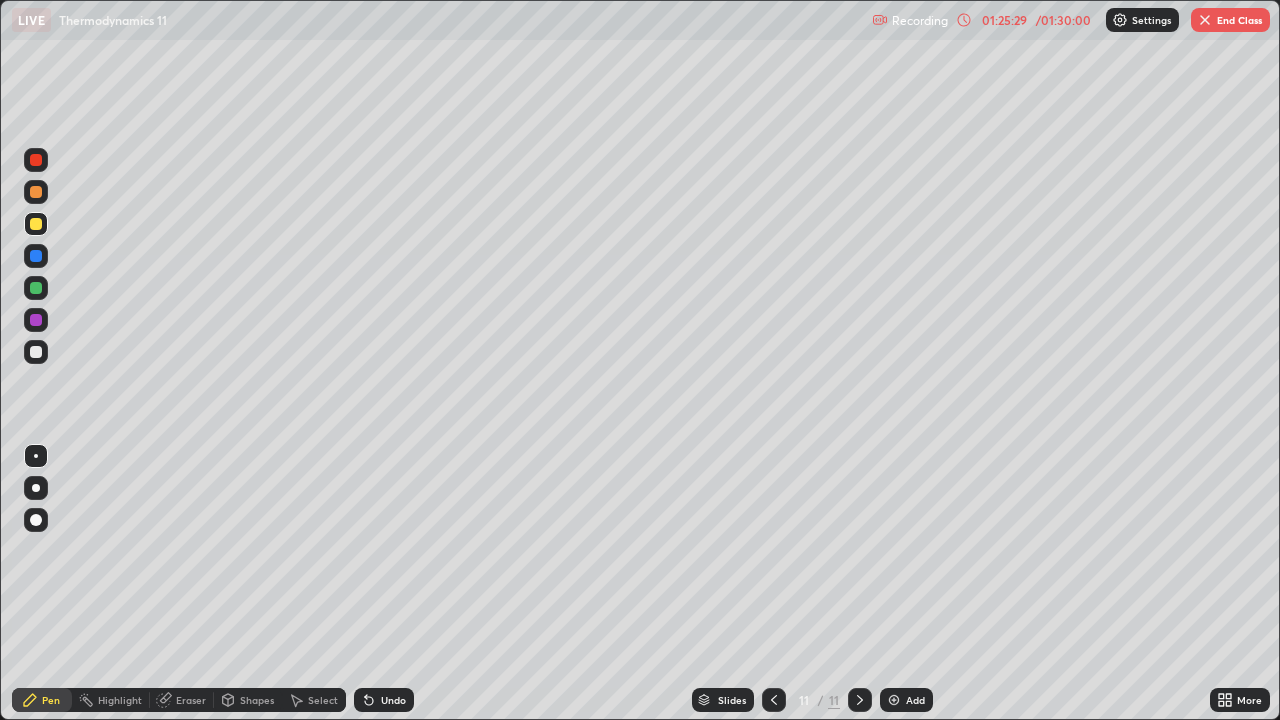 click on "Select" at bounding box center [323, 700] 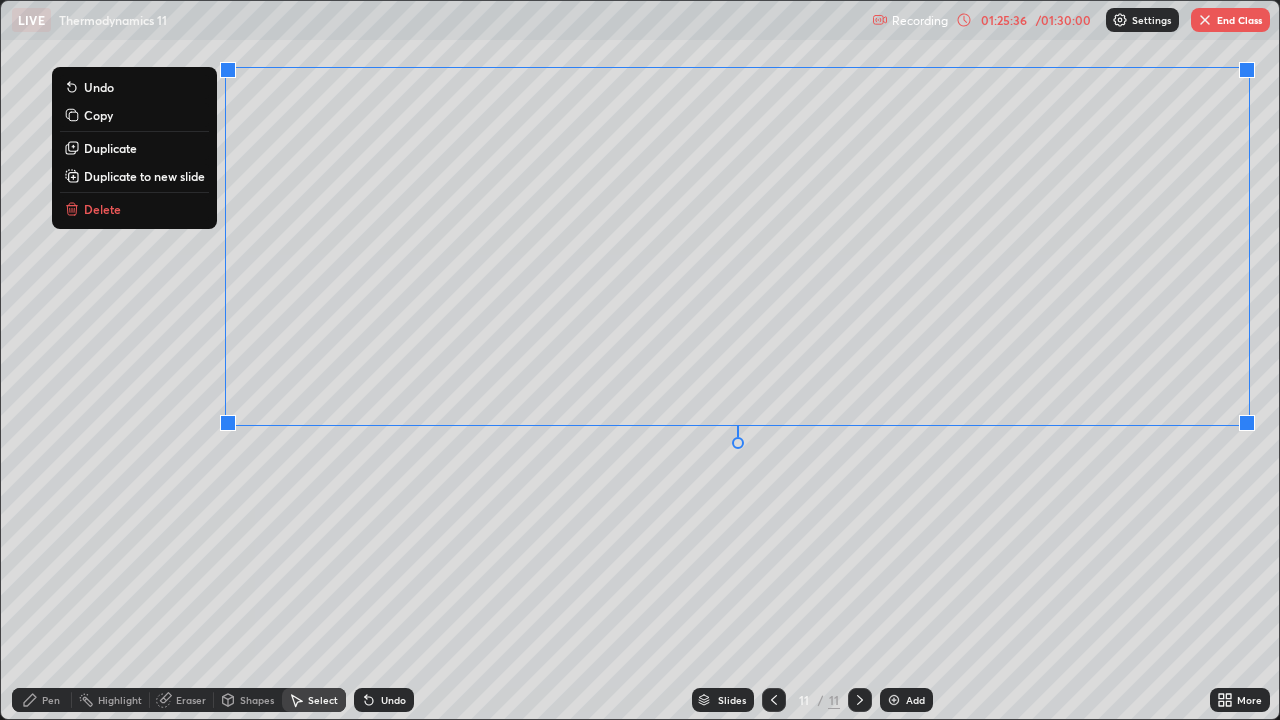 click on "Delete" at bounding box center [134, 209] 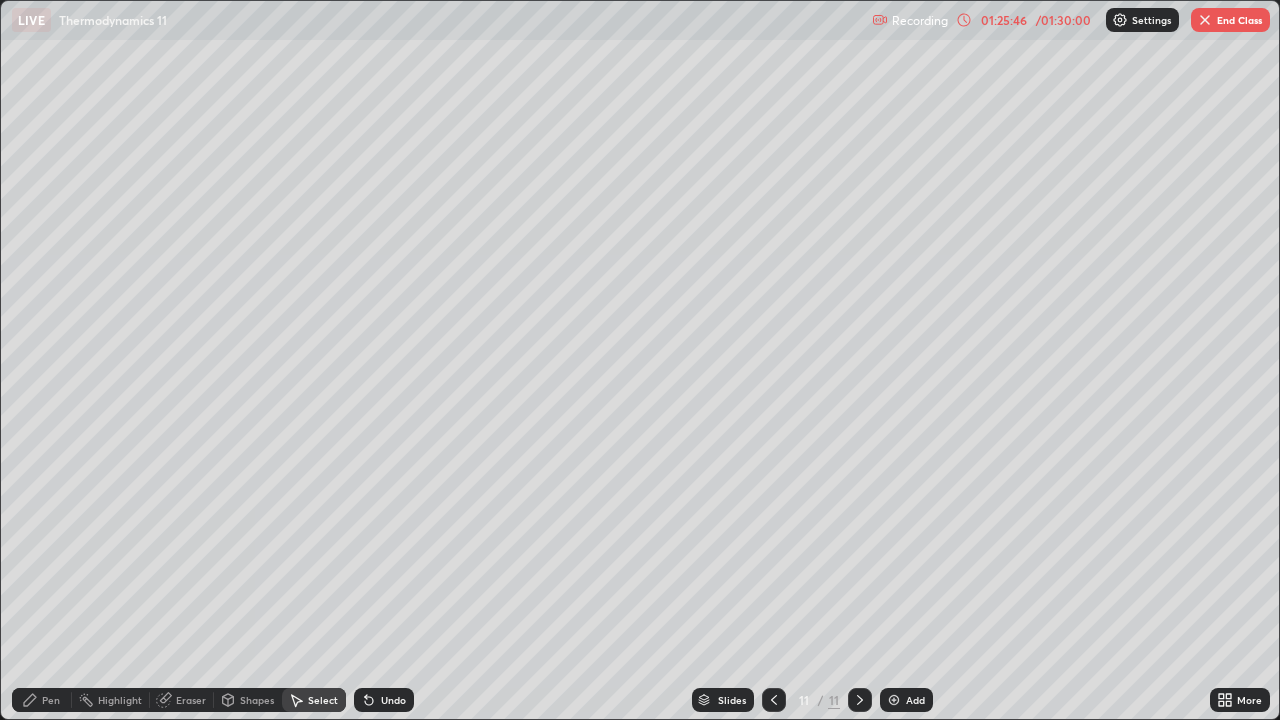 click on "Pen" at bounding box center (51, 700) 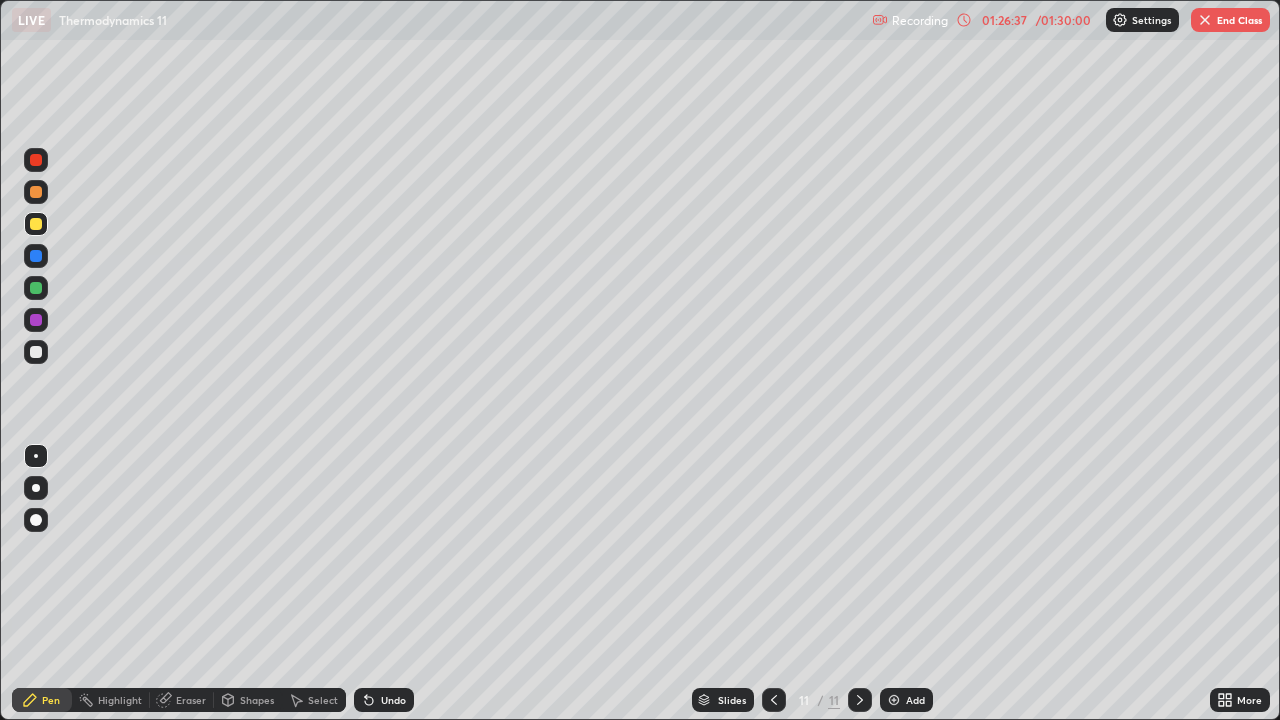 click on "Undo" at bounding box center (384, 700) 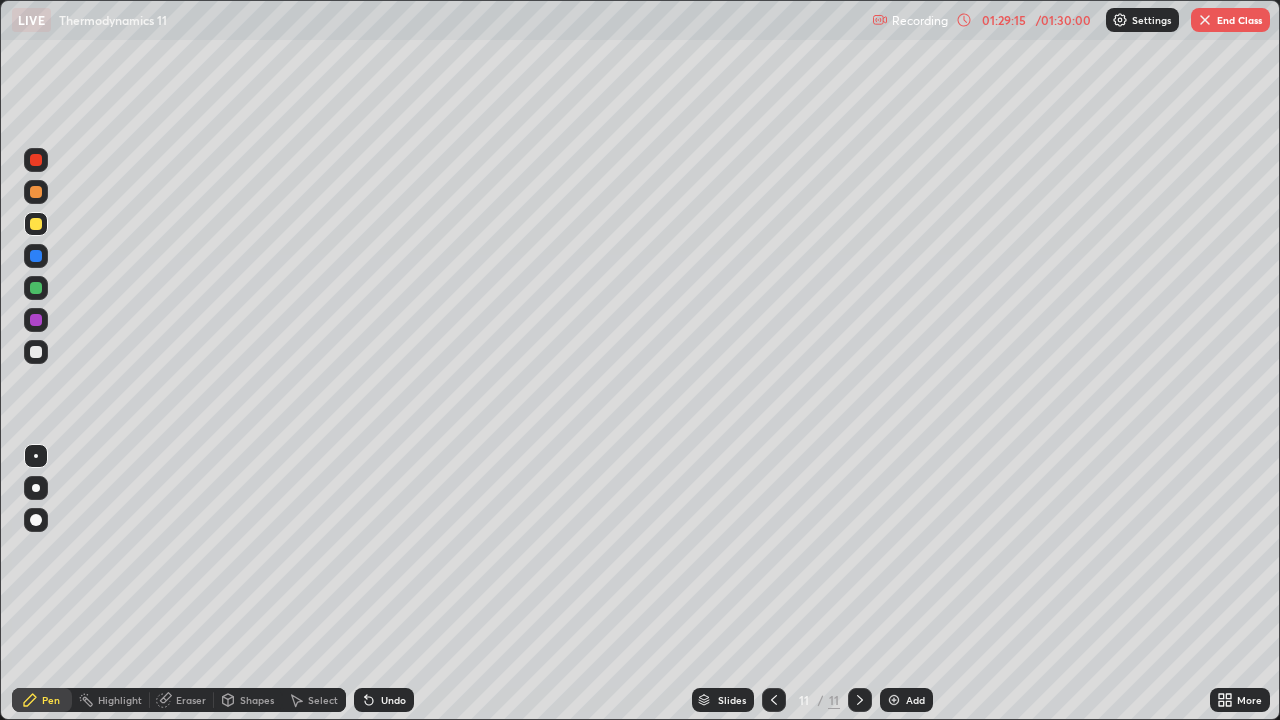 click at bounding box center (774, 700) 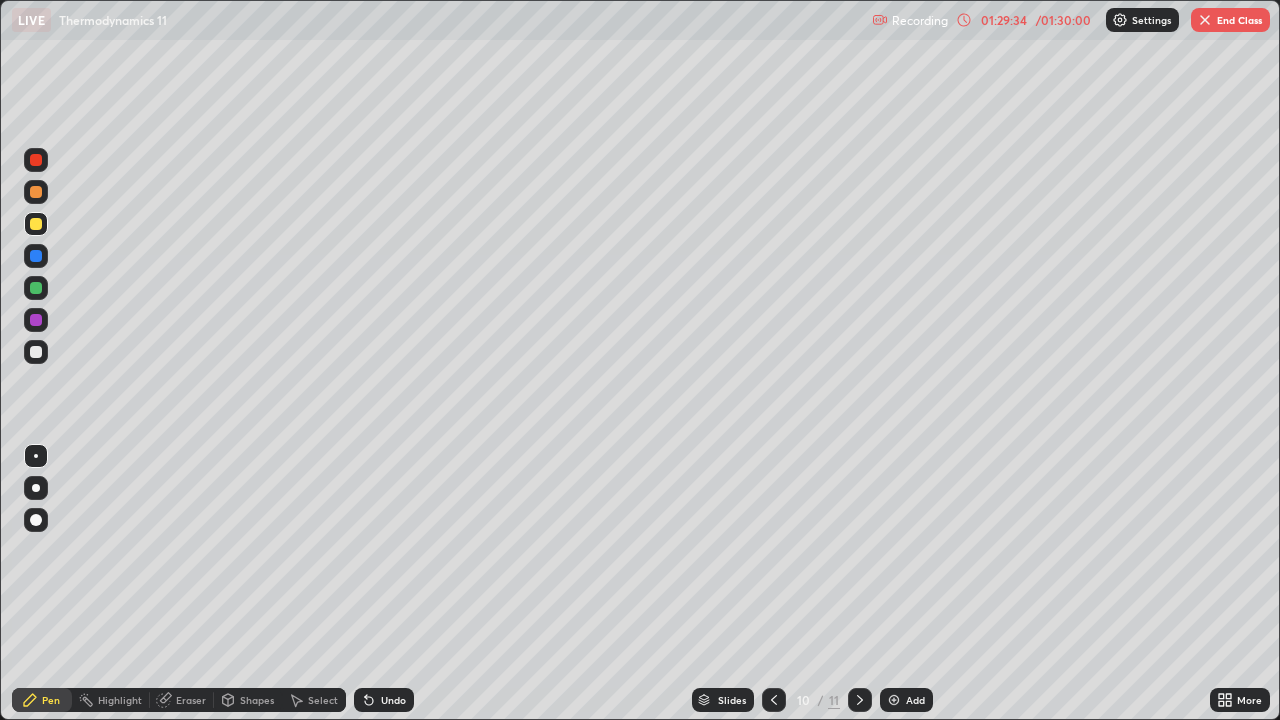click 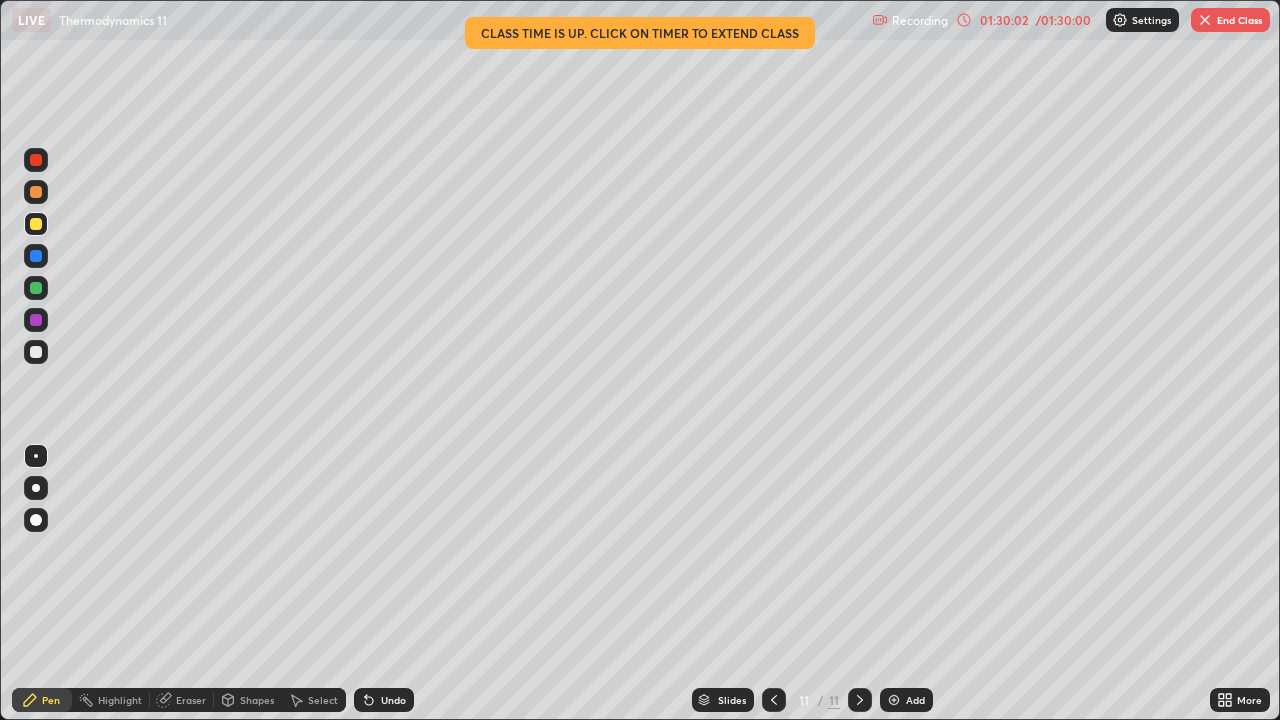 click 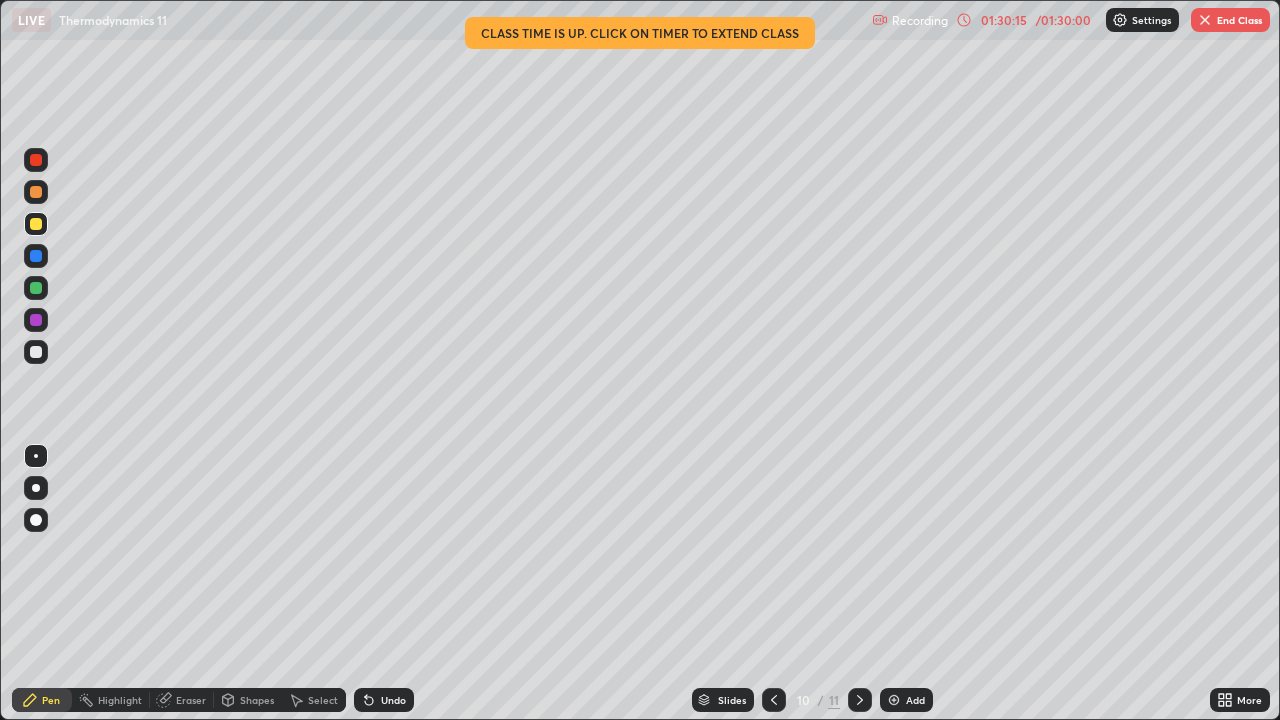 click 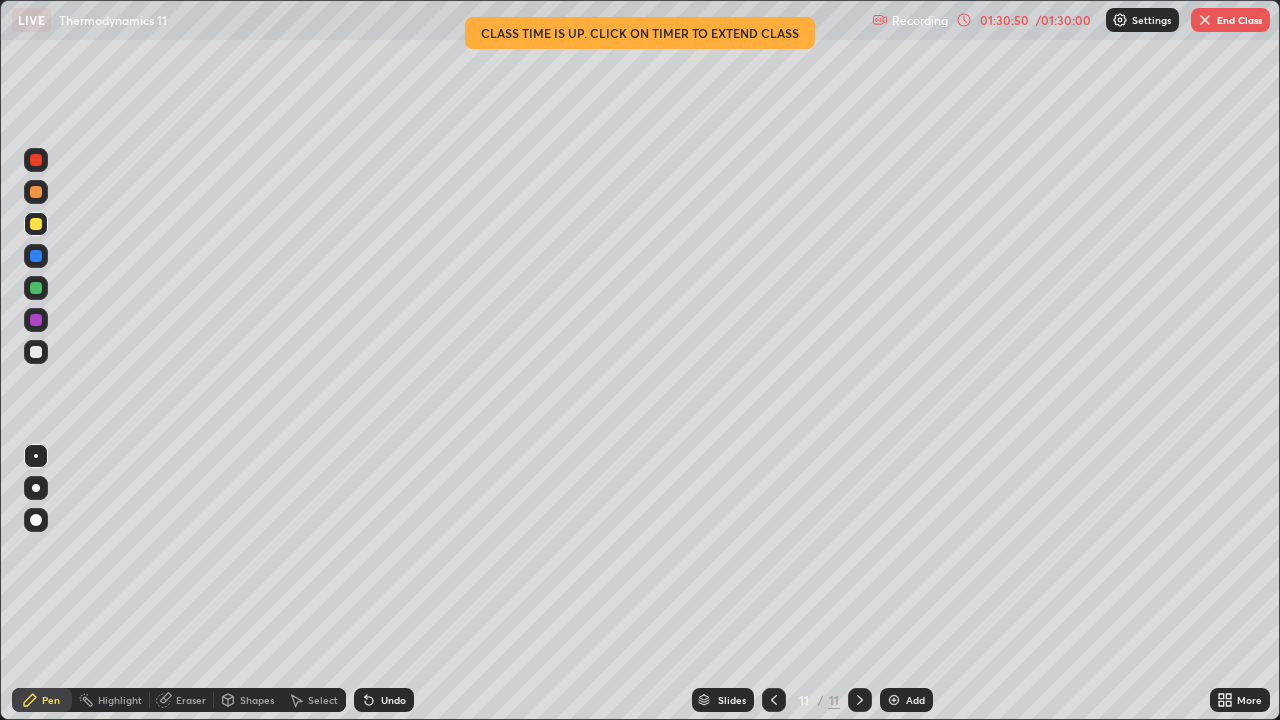 click at bounding box center (774, 700) 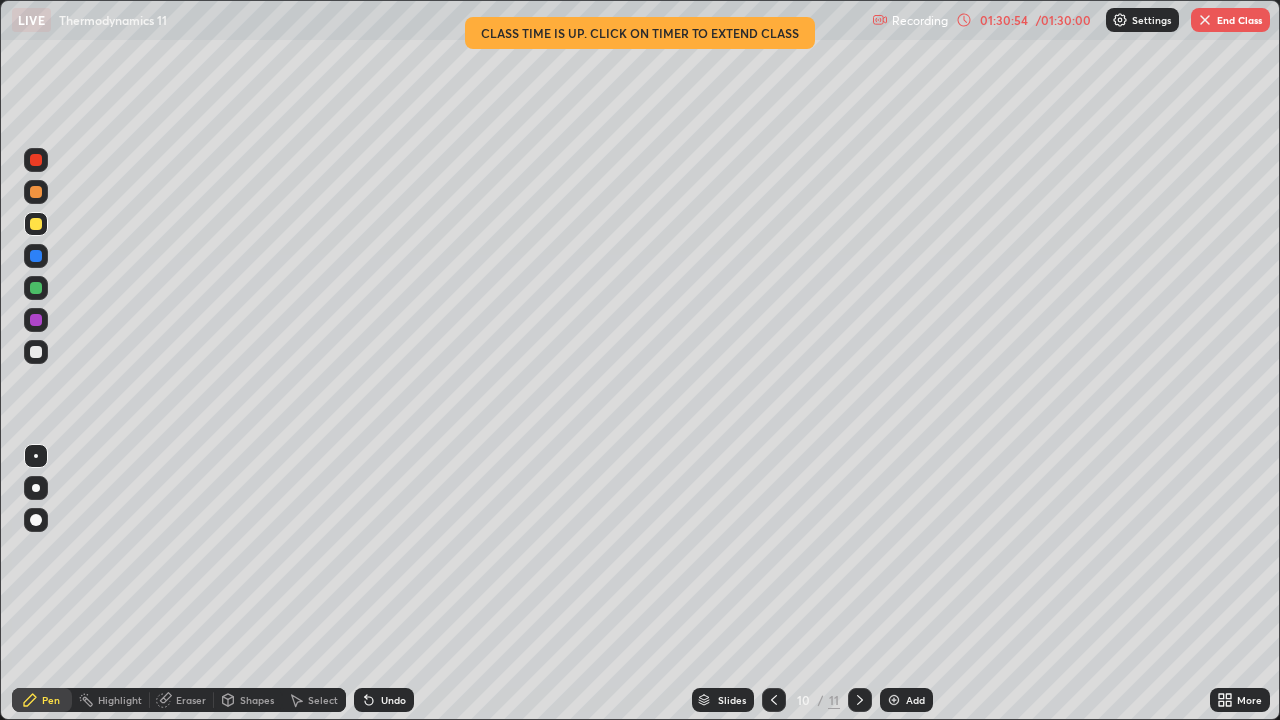 click at bounding box center [860, 700] 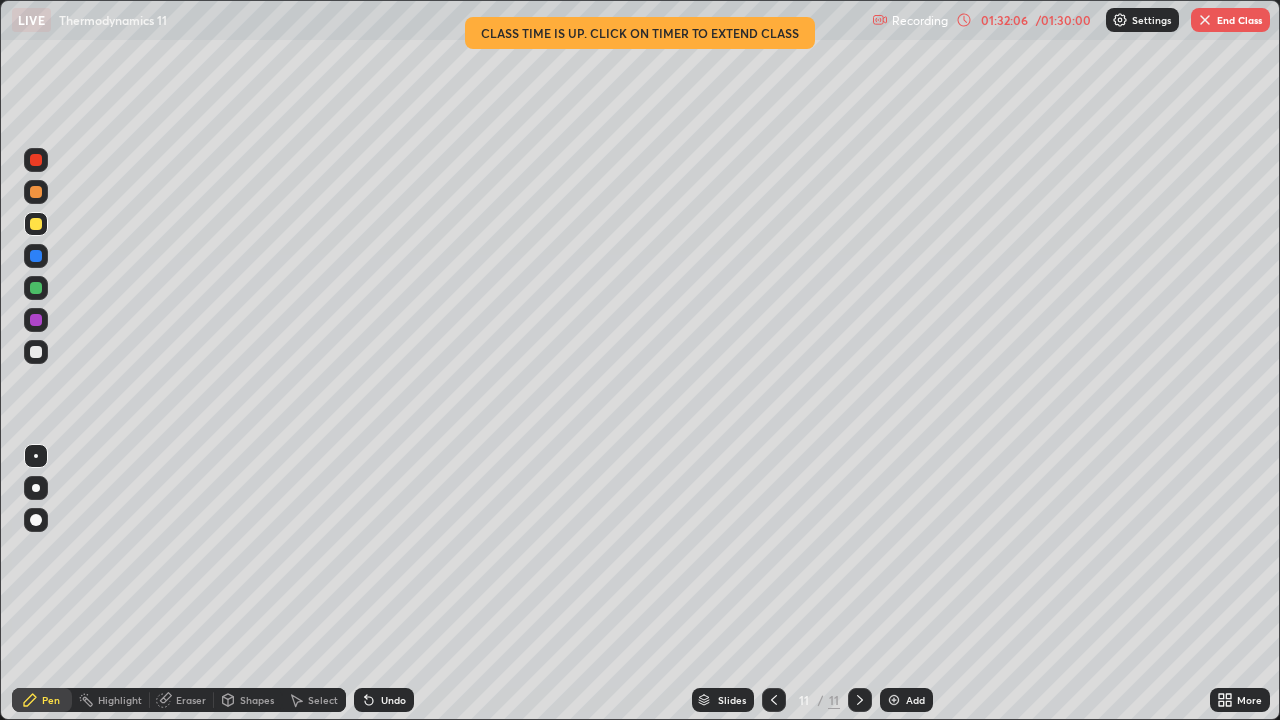 click 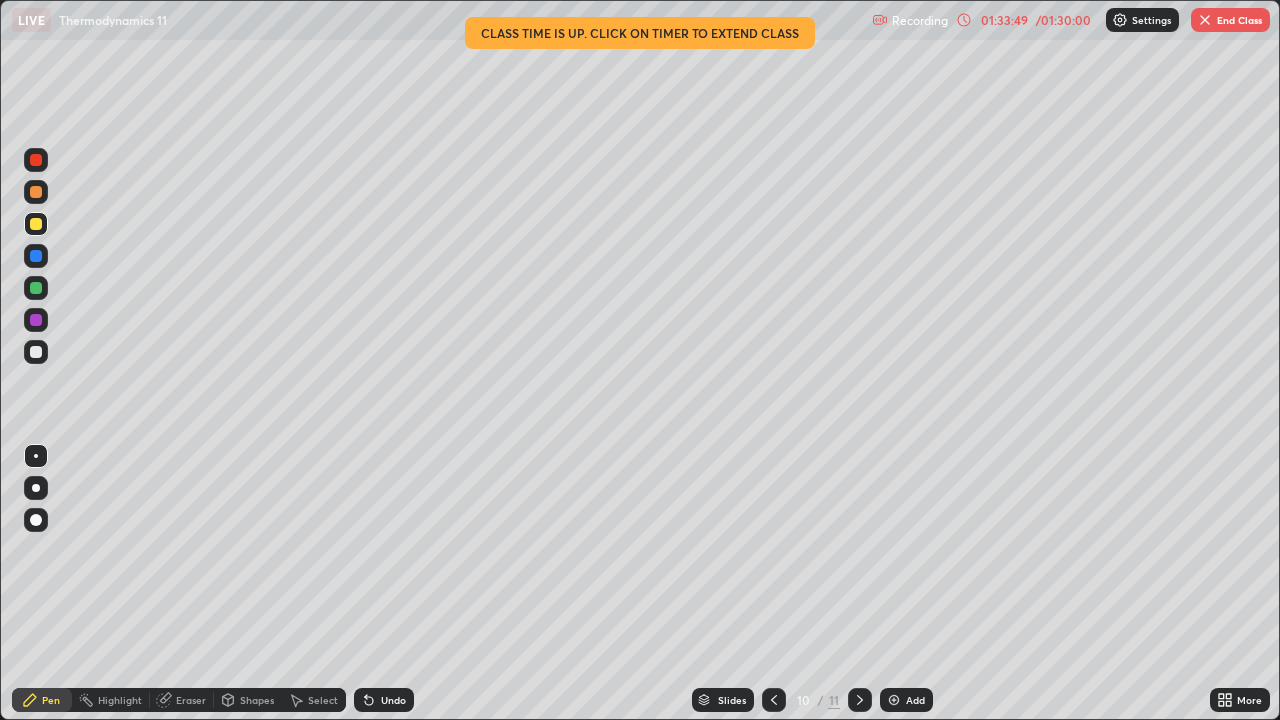 click 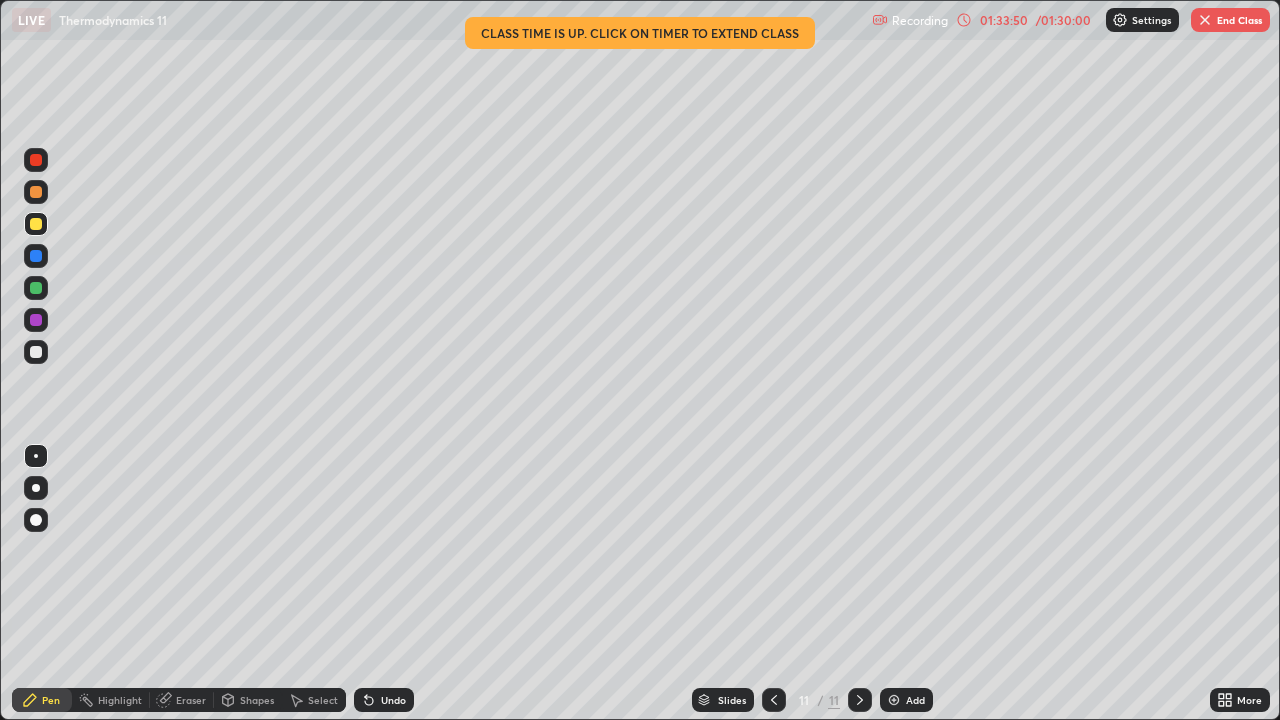 click 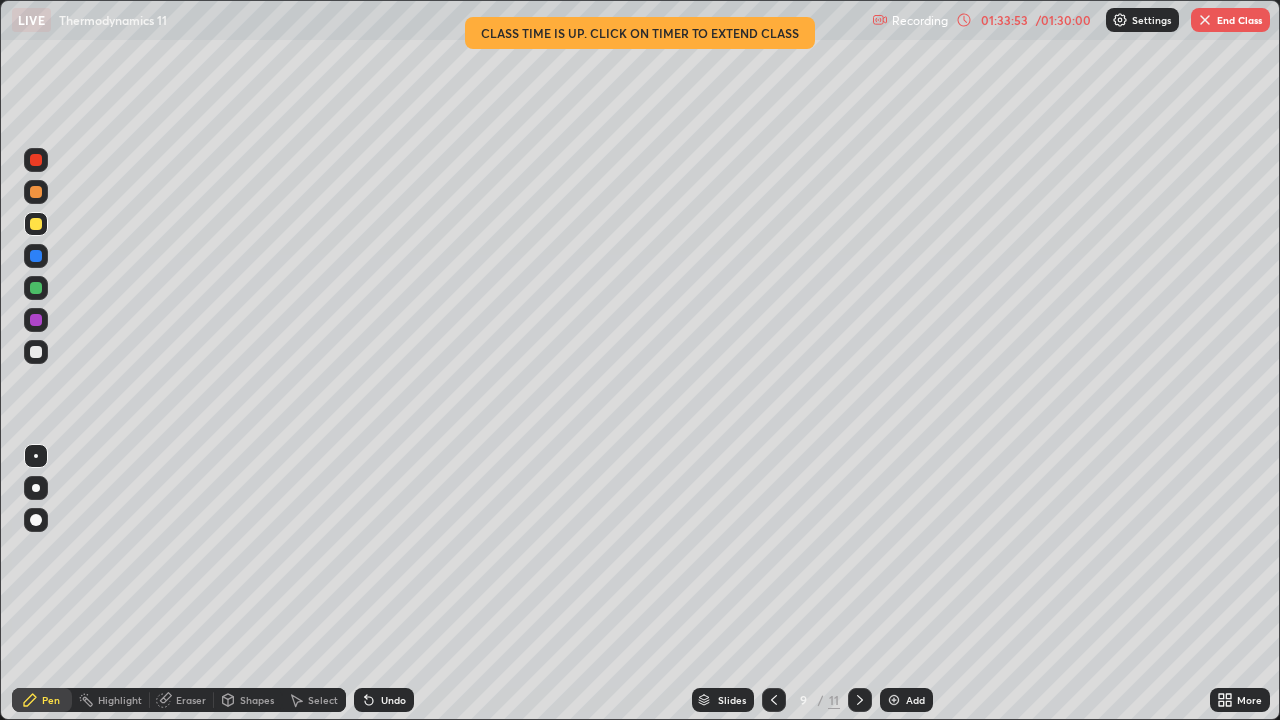 click 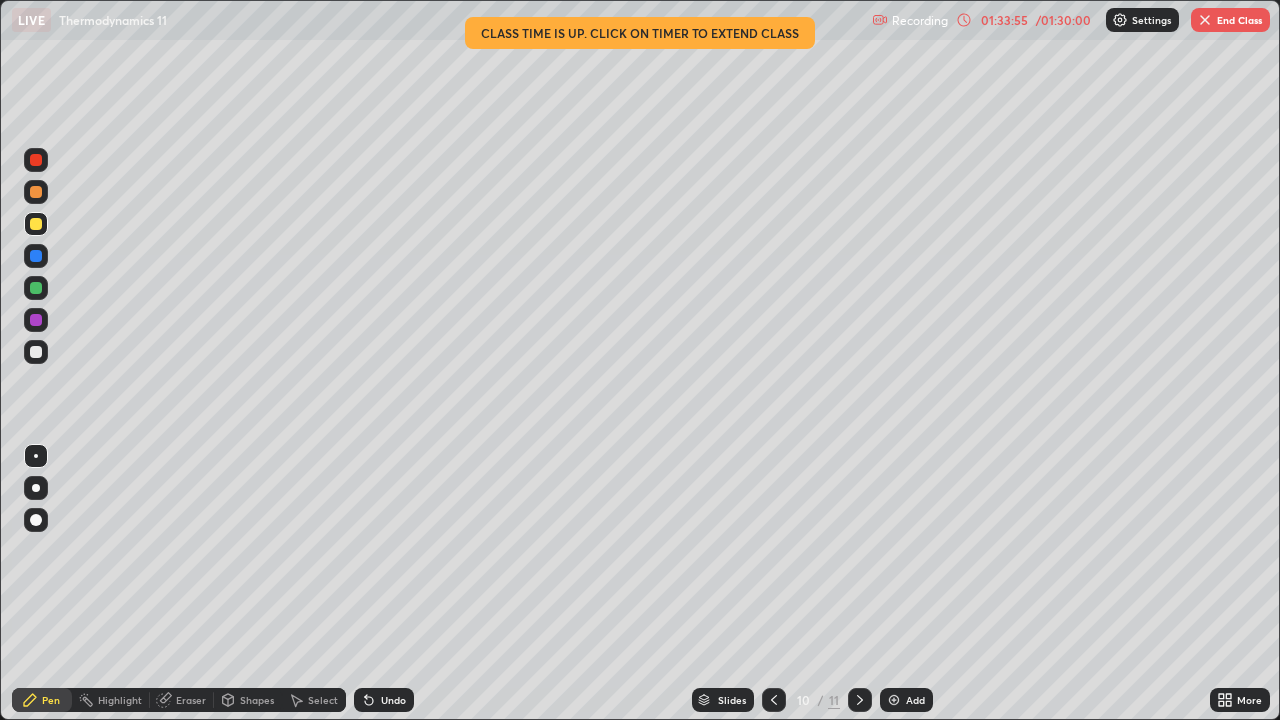 click 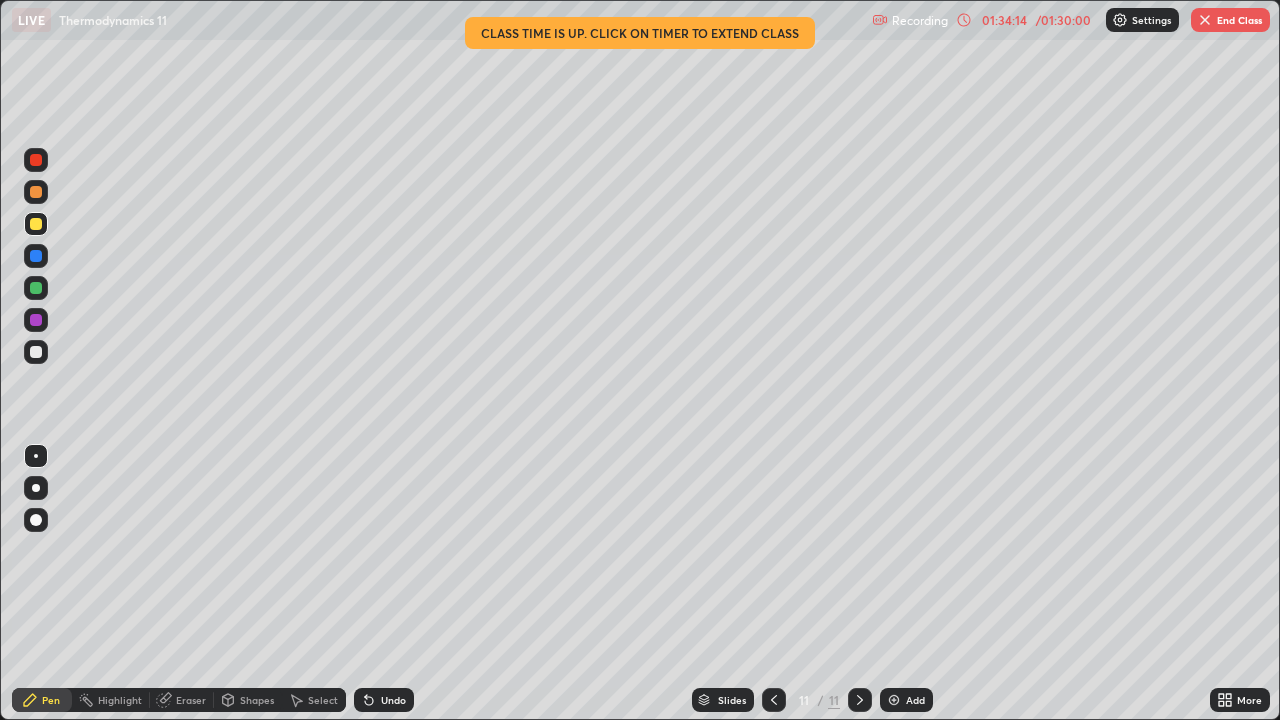 click on "Eraser" at bounding box center (191, 700) 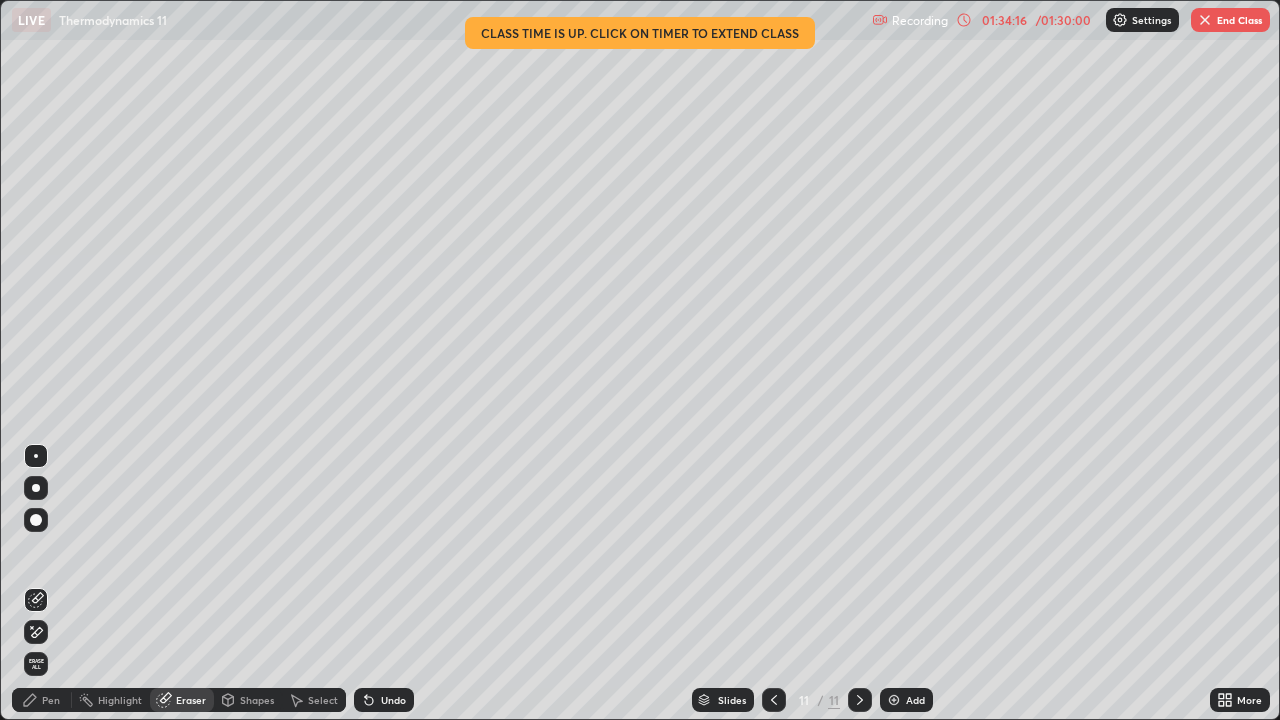 click on "Pen" at bounding box center [51, 700] 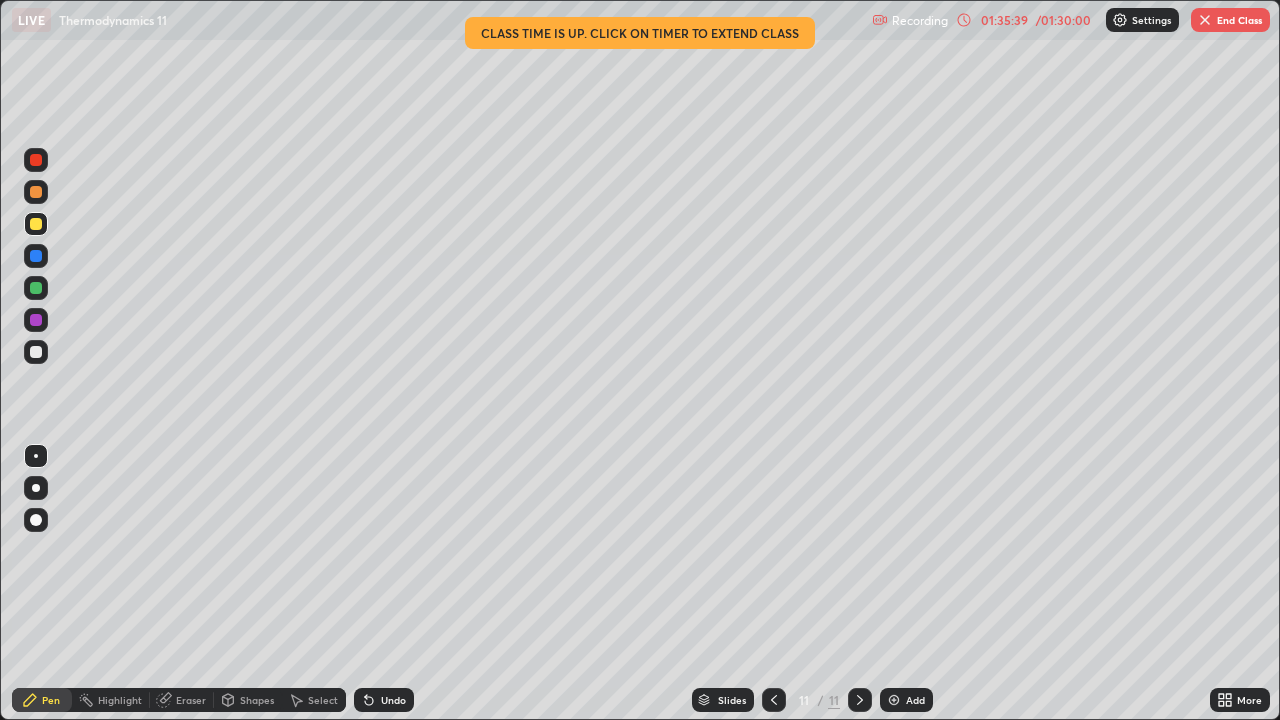 click on "End Class" at bounding box center (1230, 20) 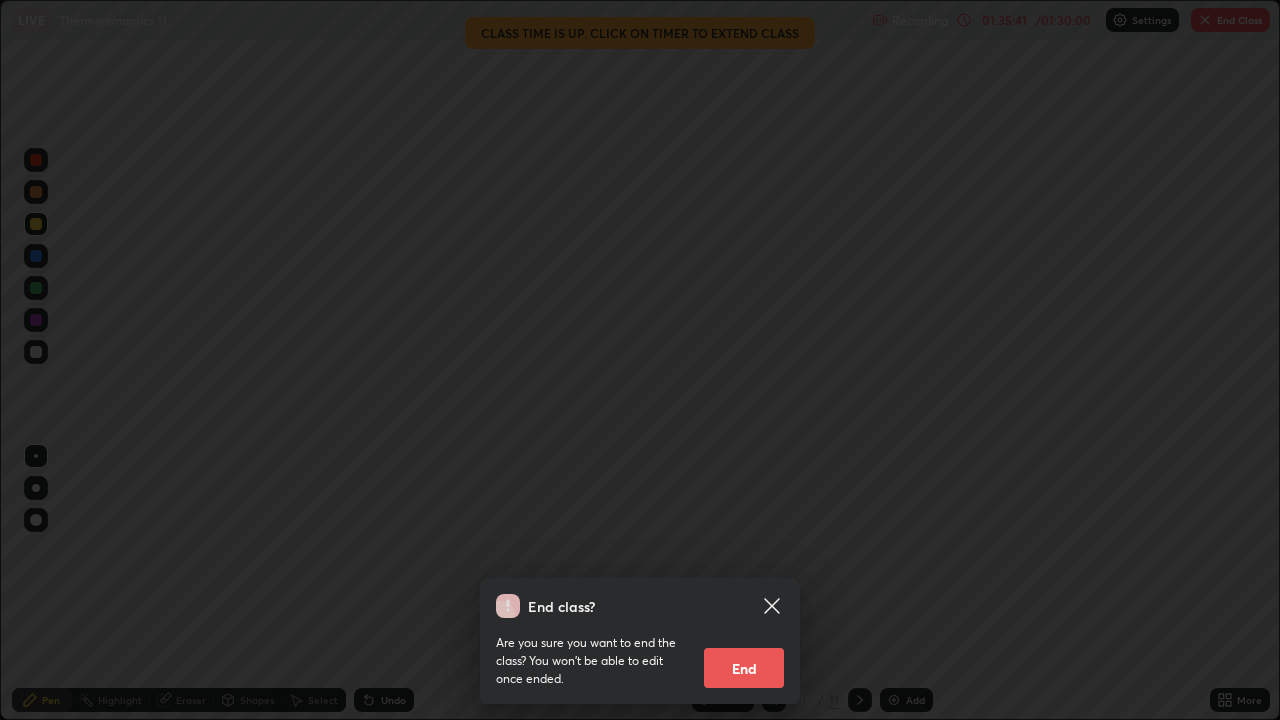 click on "End" at bounding box center (744, 668) 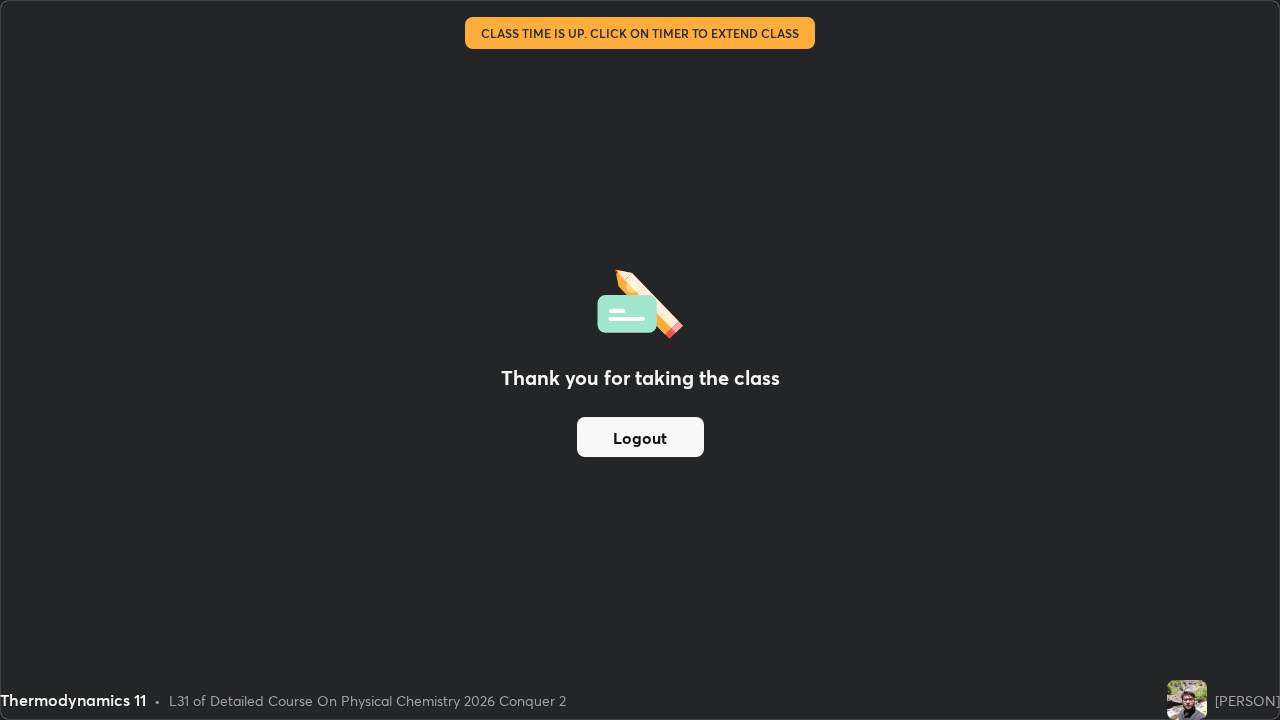 click on "Logout" at bounding box center (640, 437) 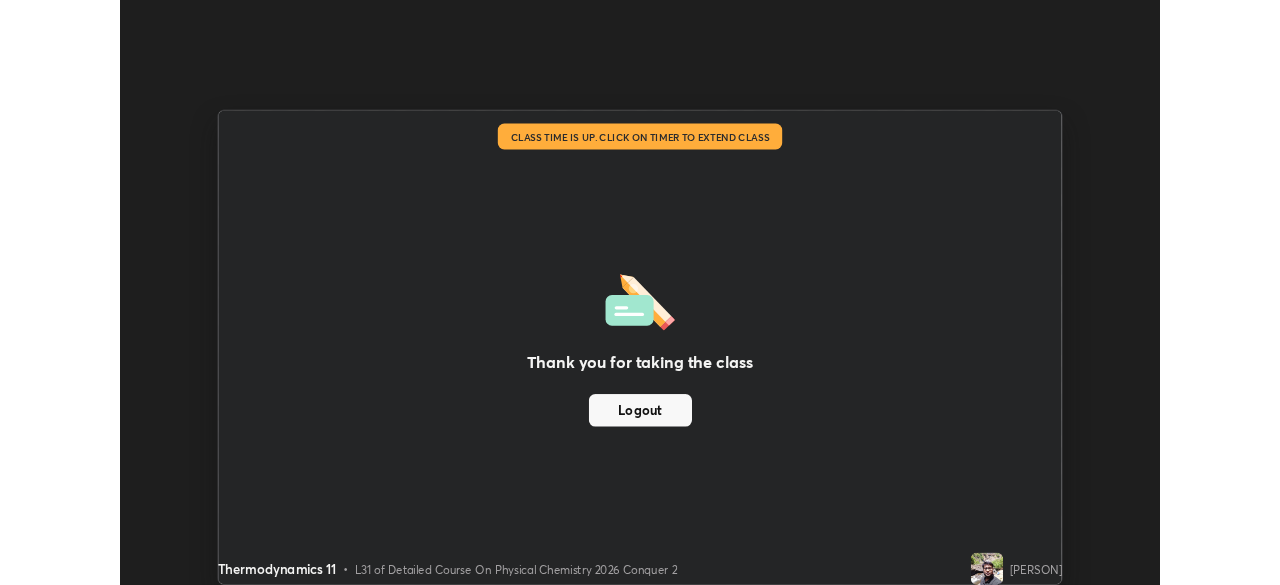 scroll, scrollTop: 585, scrollLeft: 1280, axis: both 